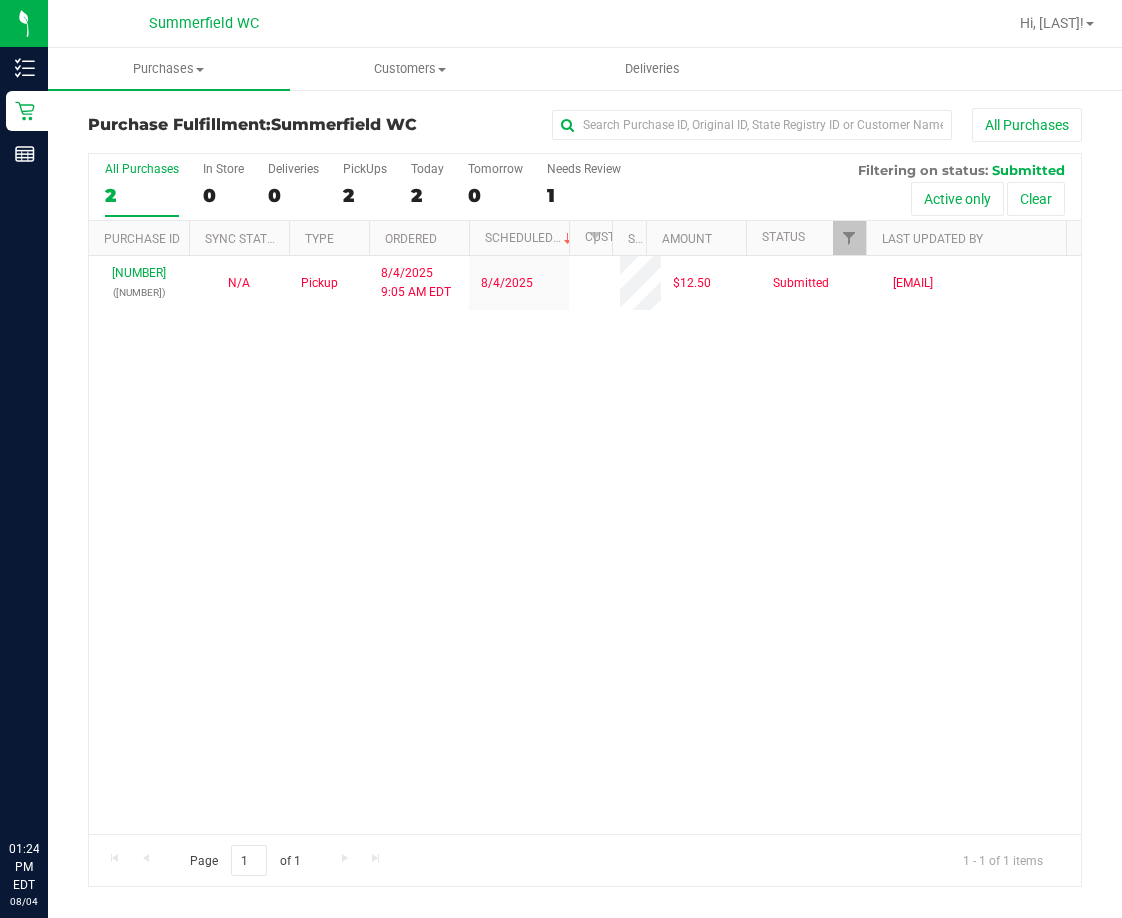 scroll, scrollTop: 0, scrollLeft: 0, axis: both 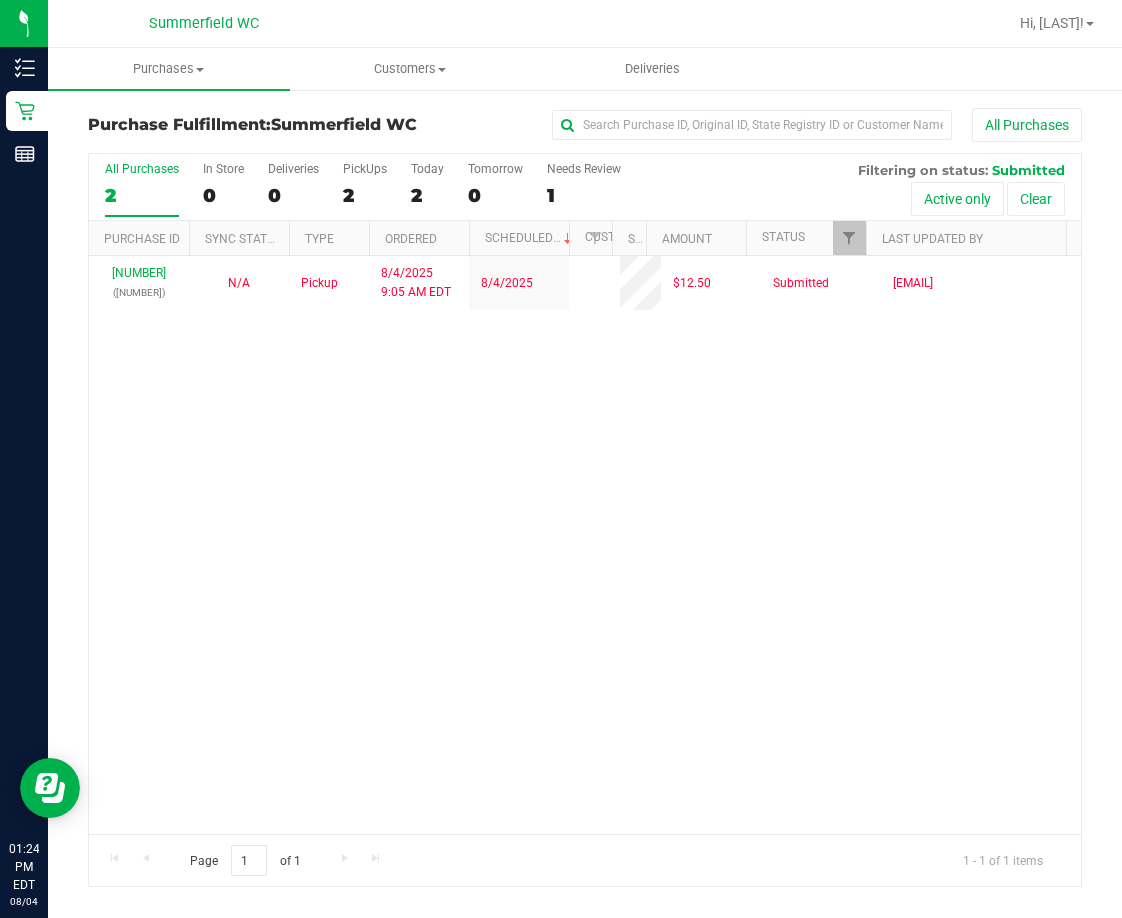 click on "[NUMBER]
([NUMBER])
N/A
Pickup [DATE] [TIME] [TIMEZONE] [DATE]
$12.50
Submitted [EMAIL]" at bounding box center [585, 545] 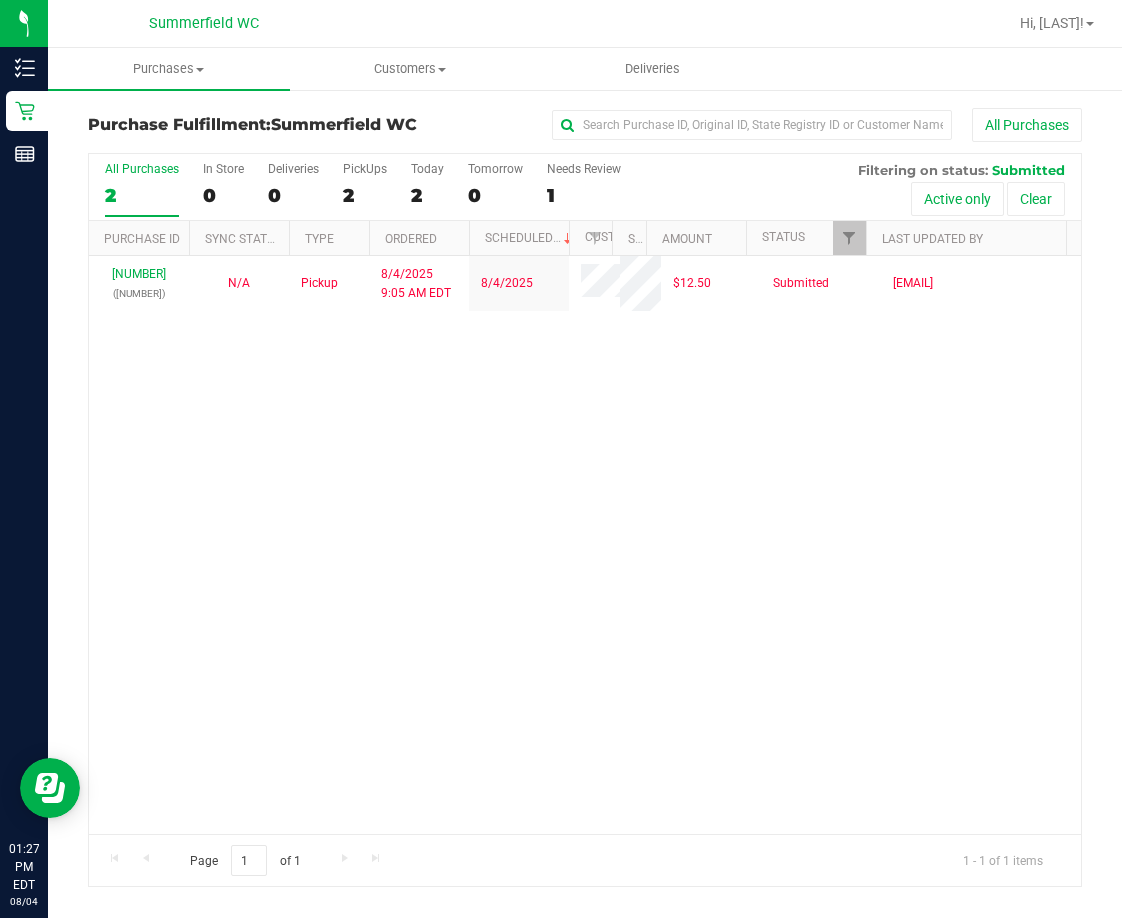 click on "[NUMBER]
([NUMBER])
N/A
Pickup [DATE] [TIME] [TIMEZONE] [DATE]
$12.50
Submitted [EMAIL]" at bounding box center [585, 545] 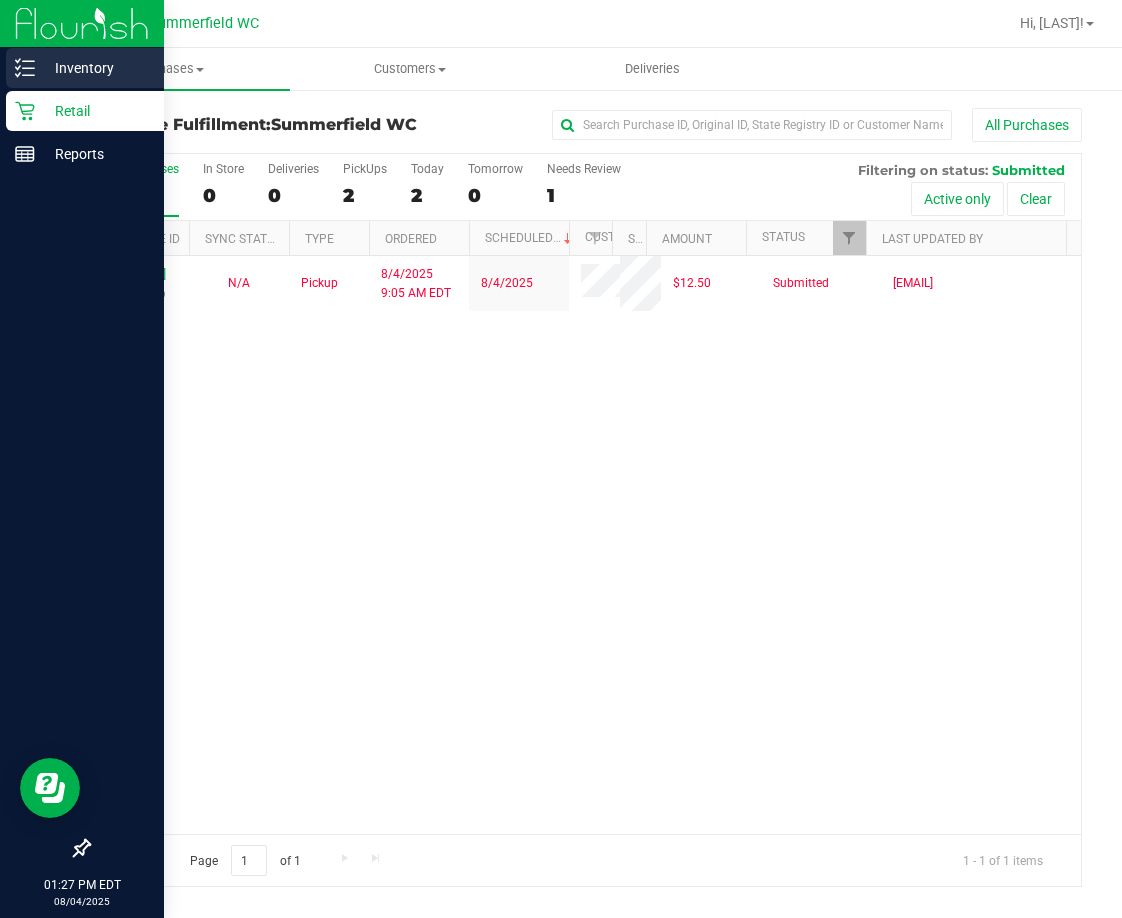 click on "Inventory" at bounding box center (95, 68) 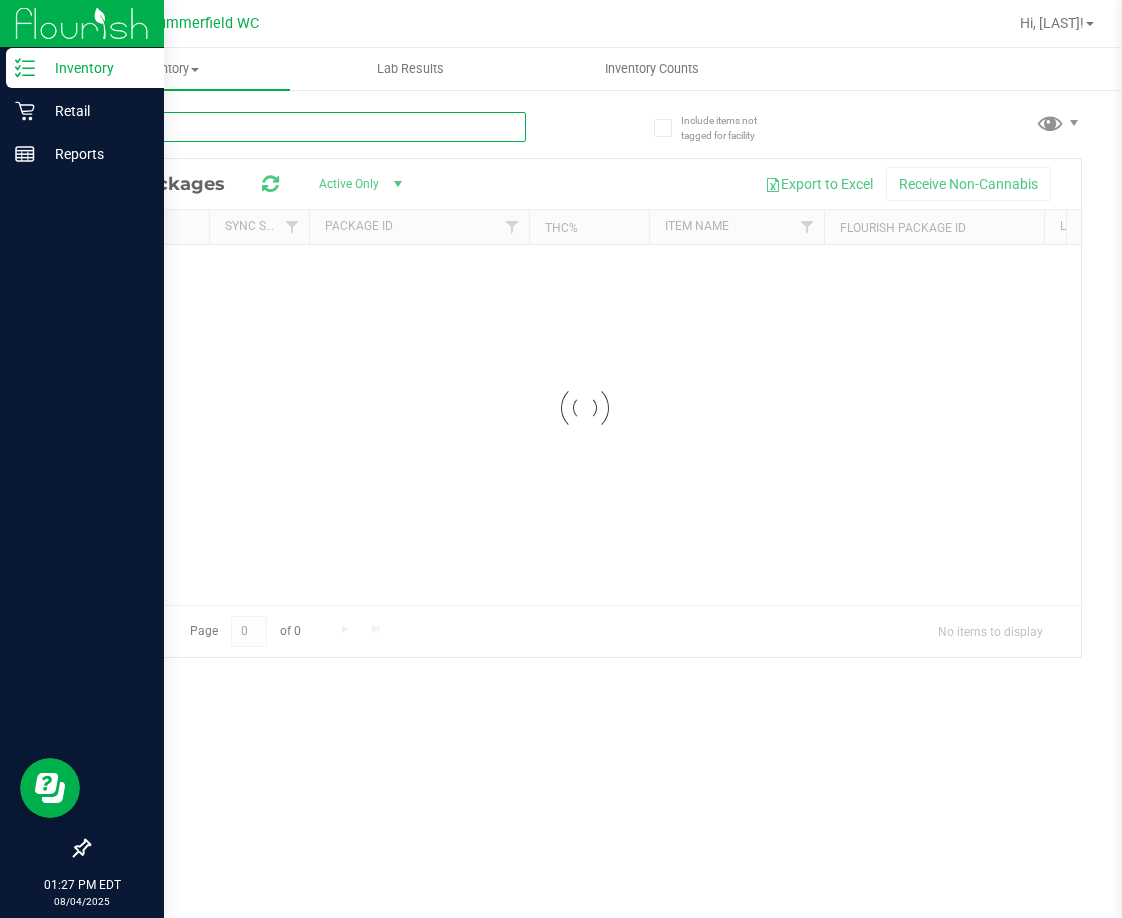 click at bounding box center [307, 127] 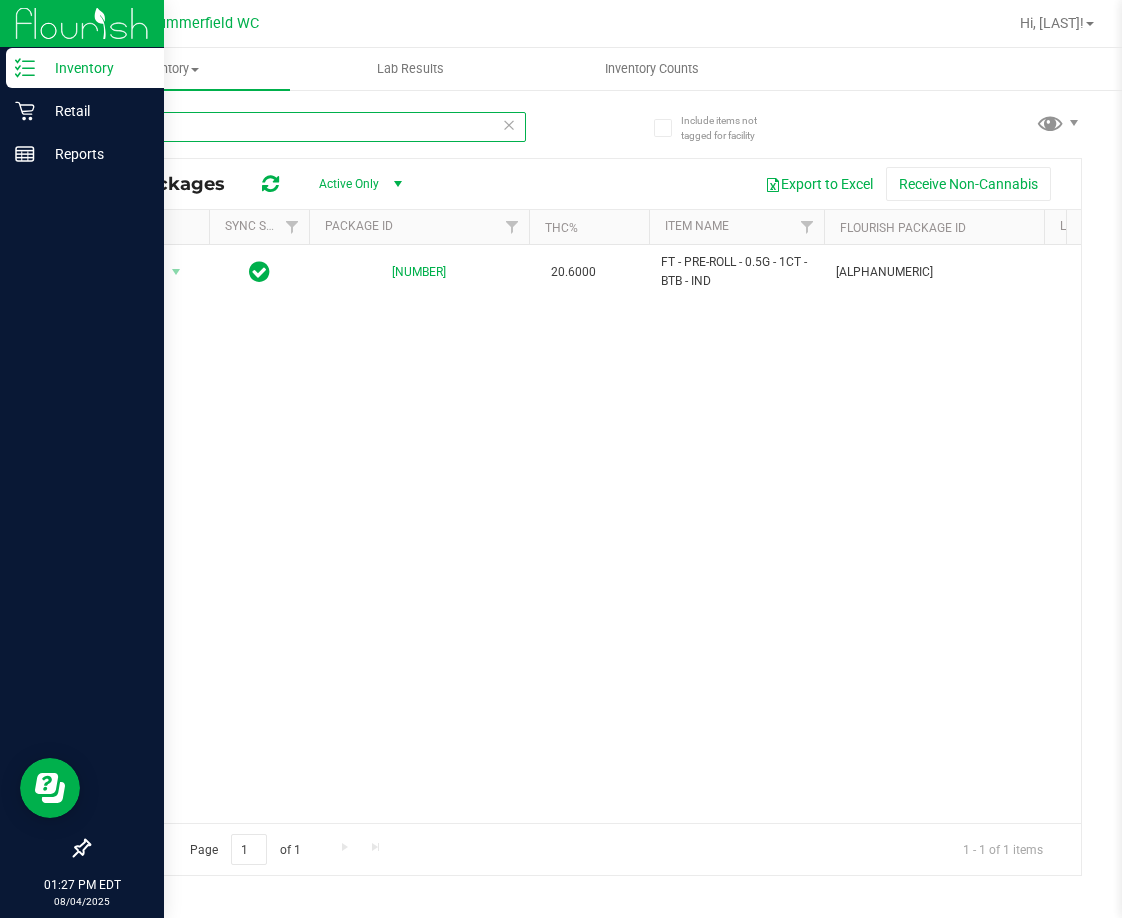 type on "b" 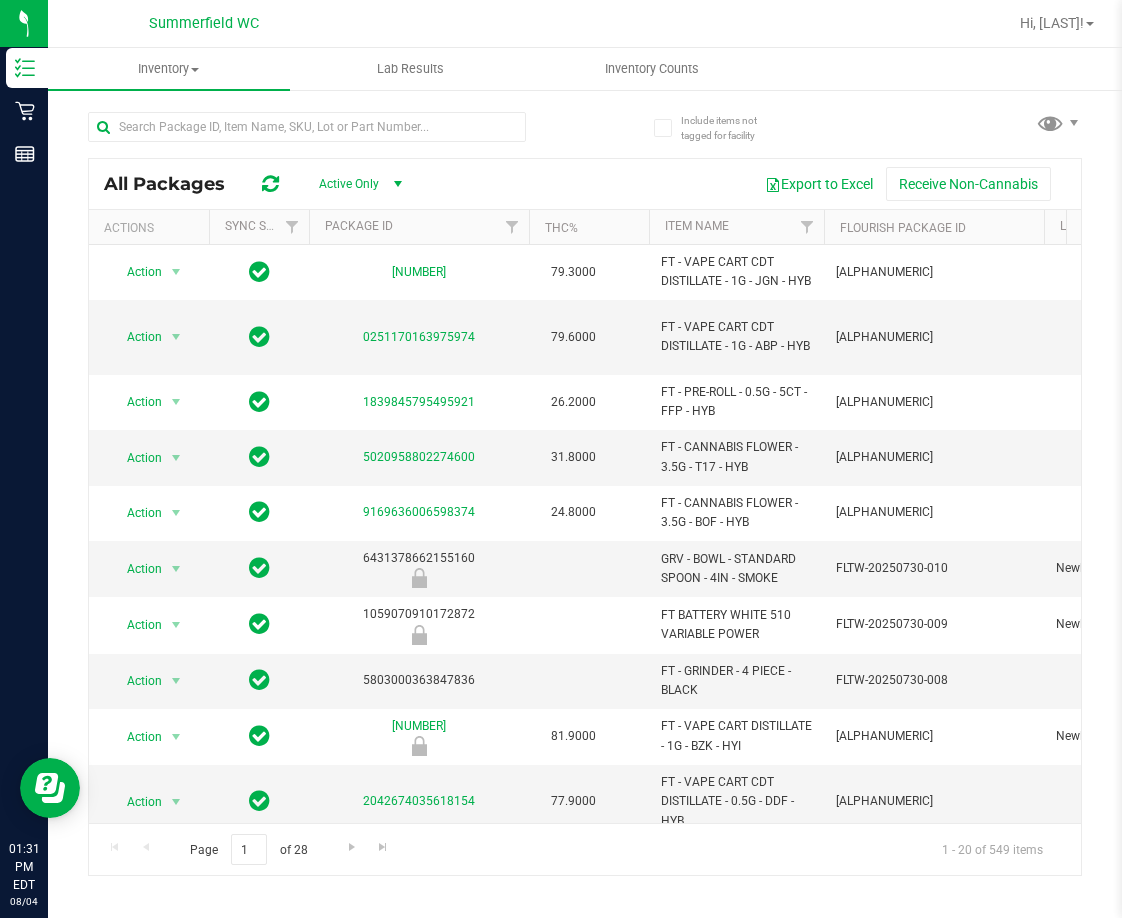 drag, startPoint x: 587, startPoint y: 148, endPoint x: 531, endPoint y: 108, distance: 68.8186 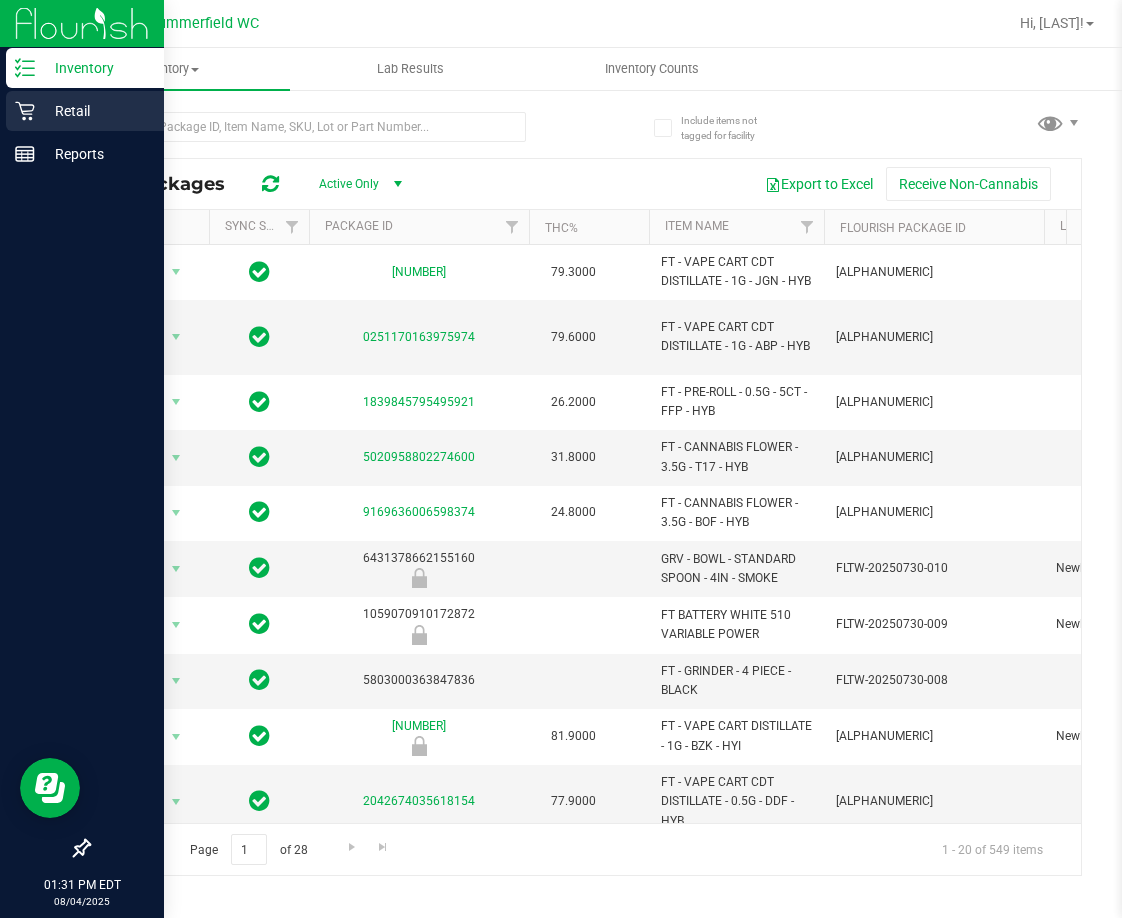 click on "Retail" at bounding box center (95, 111) 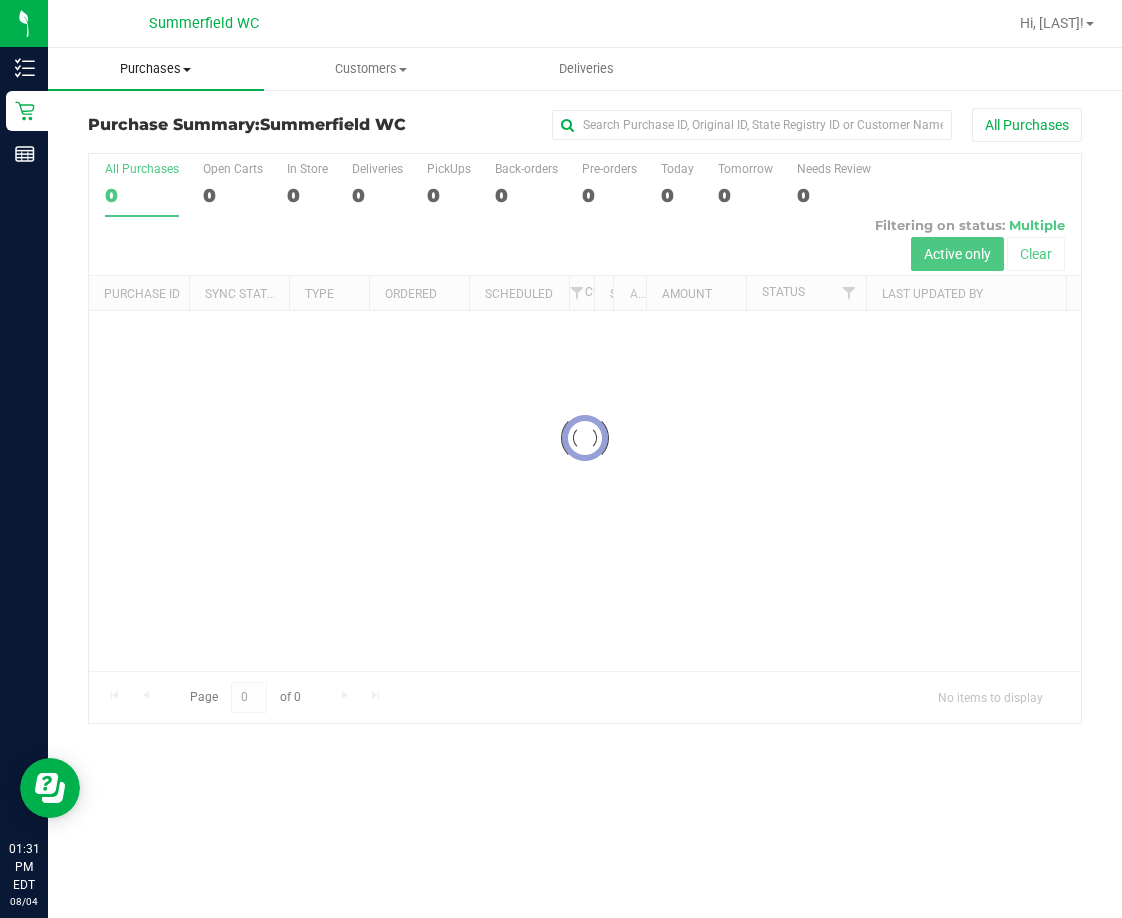 click on "Purchases" at bounding box center (156, 69) 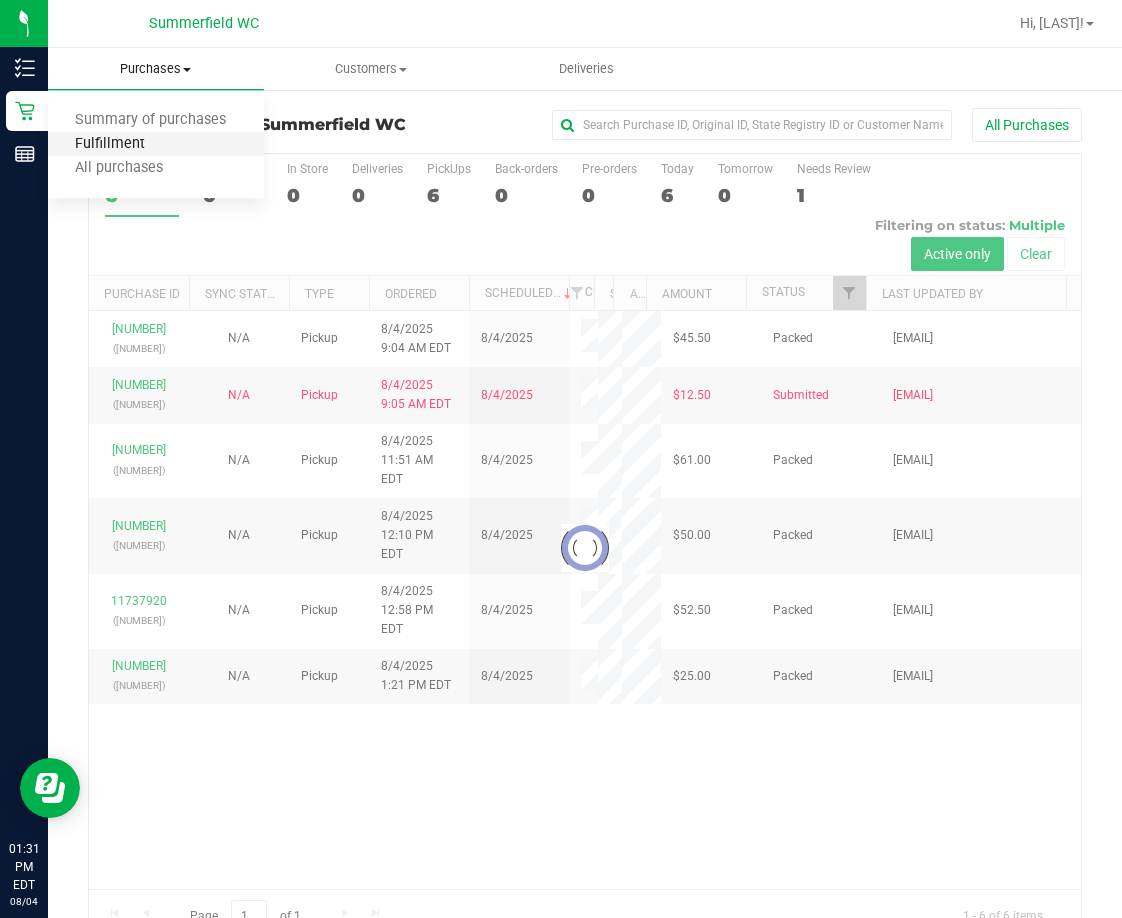 click on "Fulfillment" at bounding box center [110, 144] 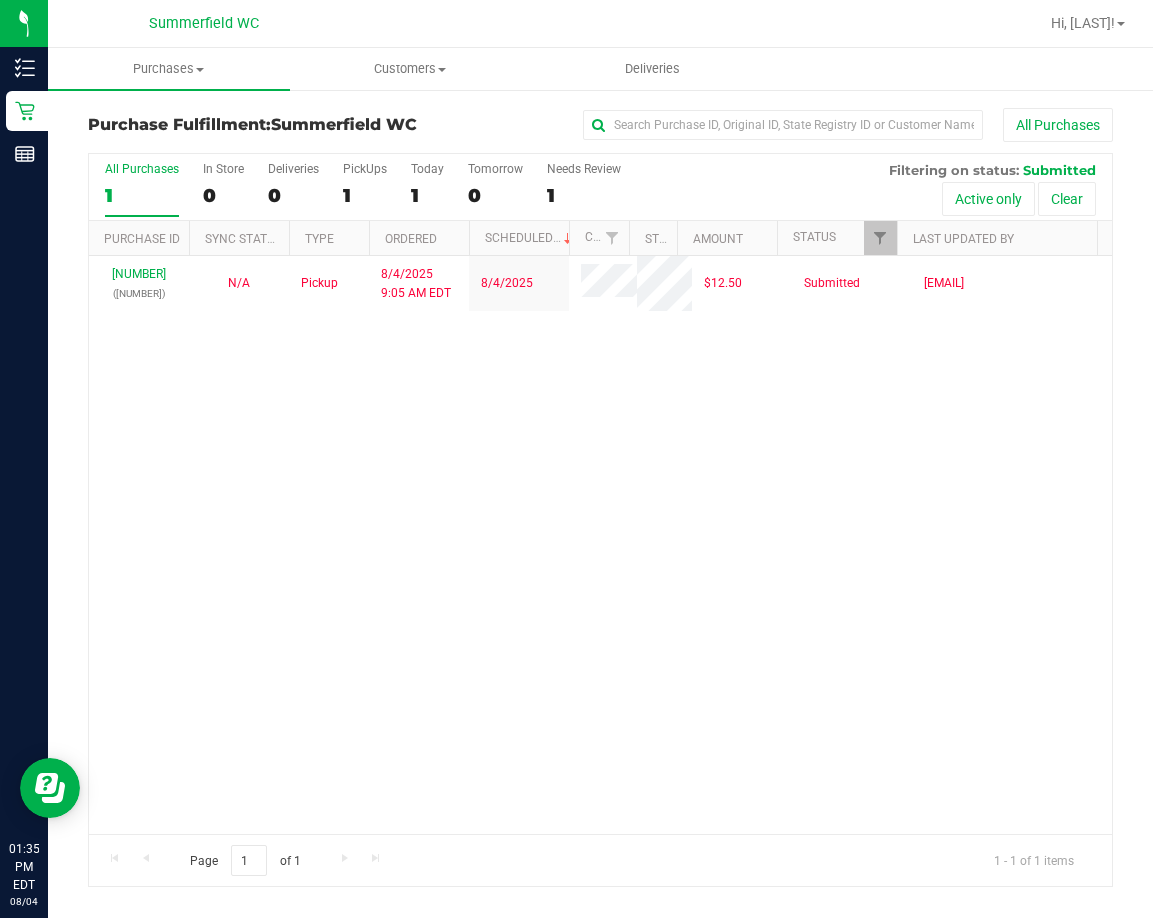 click on "[NUMBER]
([NUMBER])
N/A
Pickup [DATE] [TIME] [TIMEZONE] [DATE]
$12.50
Submitted [EMAIL]" at bounding box center [600, 545] 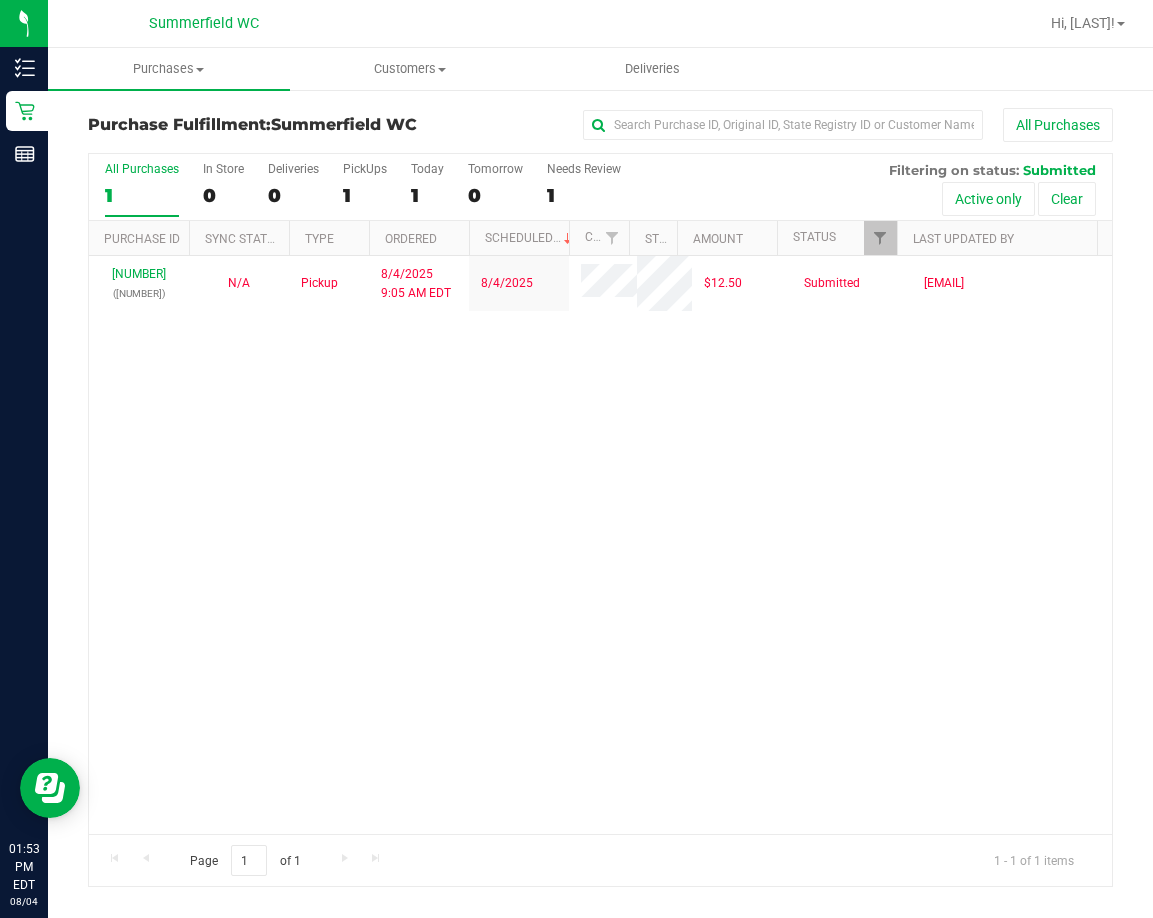 click on "[NUMBER]
([NUMBER])
N/A
Pickup [DATE] [TIME] [TIMEZONE] [DATE]
$12.50
Submitted [EMAIL]" at bounding box center [600, 545] 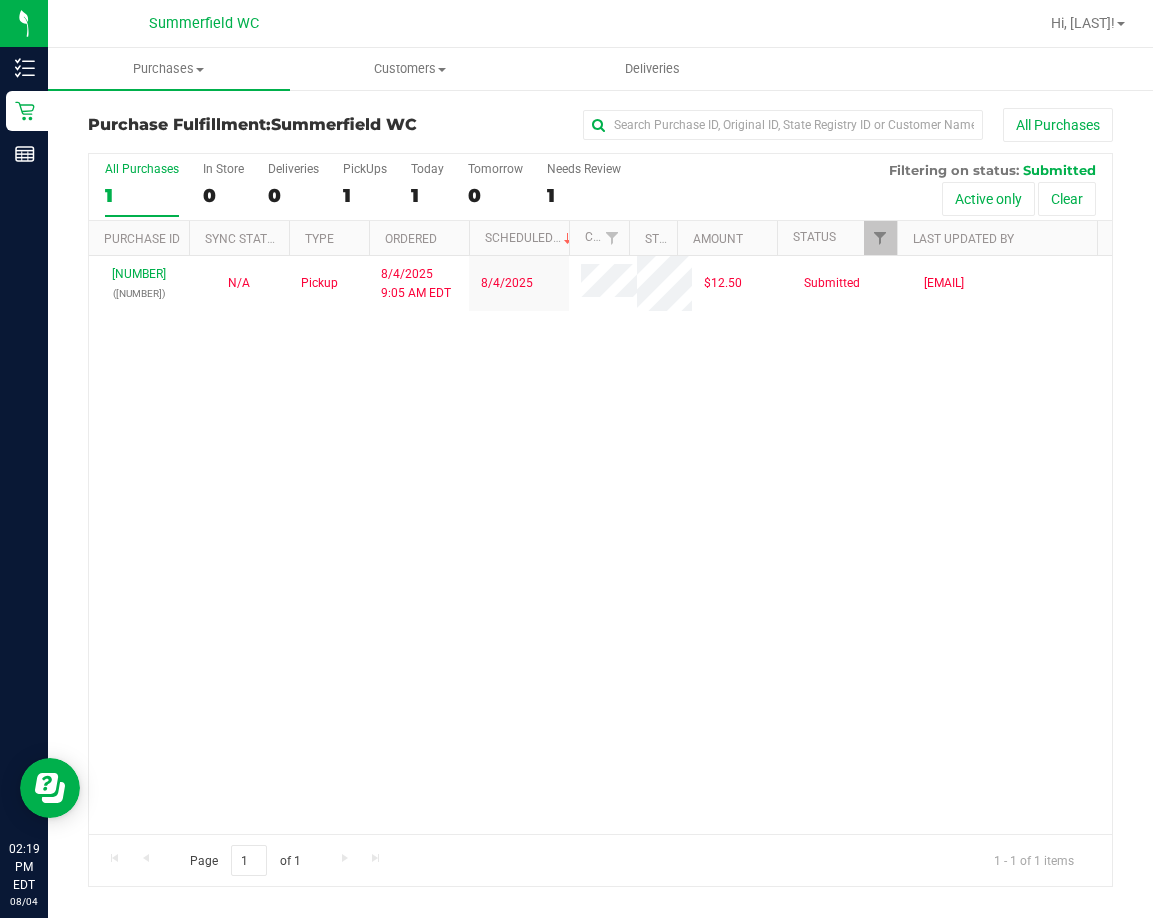 click on "All Purchases
1
In Store
0
Deliveries
0
PickUps
1
Today
1
Tomorrow
0
Needs Review
1
Filtering on status:
Submitted
Active only
Clear
Purchase ID Sync Status Type Ordered Scheduled Customer State Registry ID" at bounding box center (600, 520) 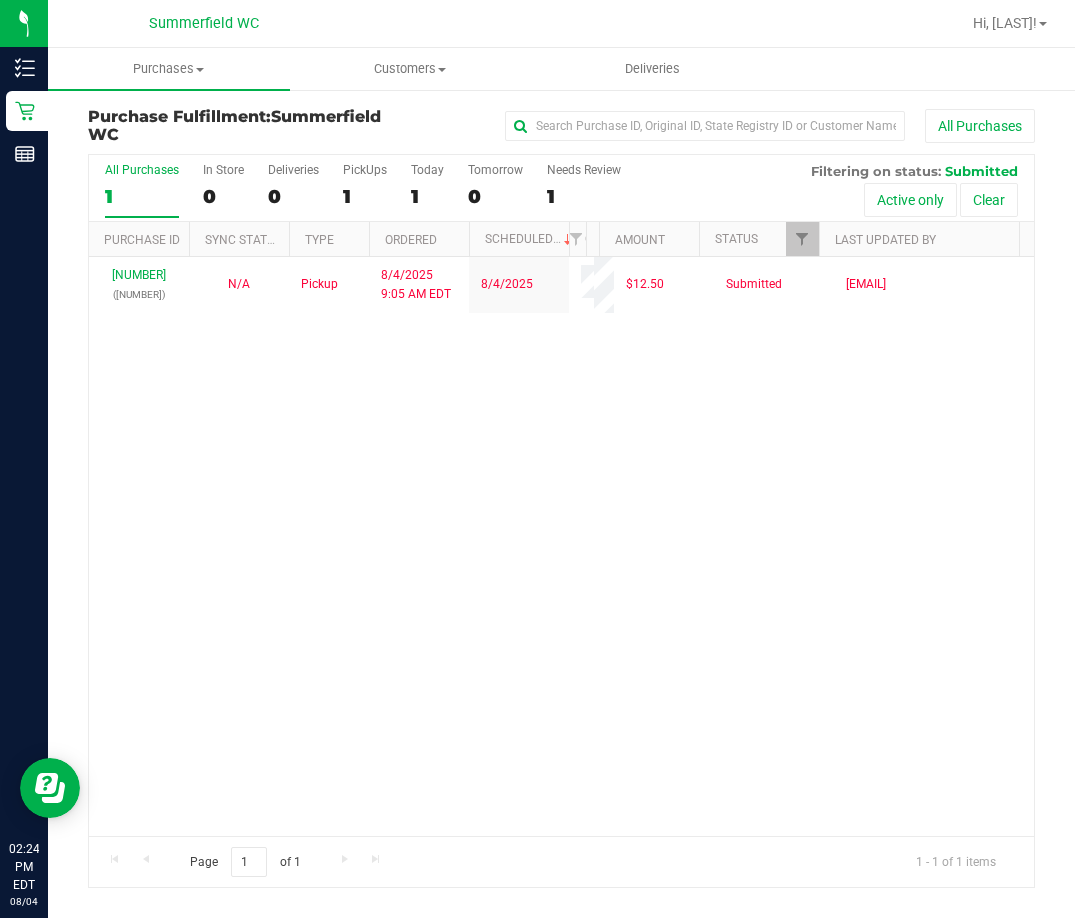 click on "[NUMBER]
([NUMBER])
N/A
Pickup [DATE] [TIME] [TIMEZONE] [DATE]
$12.50
Submitted [EMAIL]" at bounding box center [561, 546] 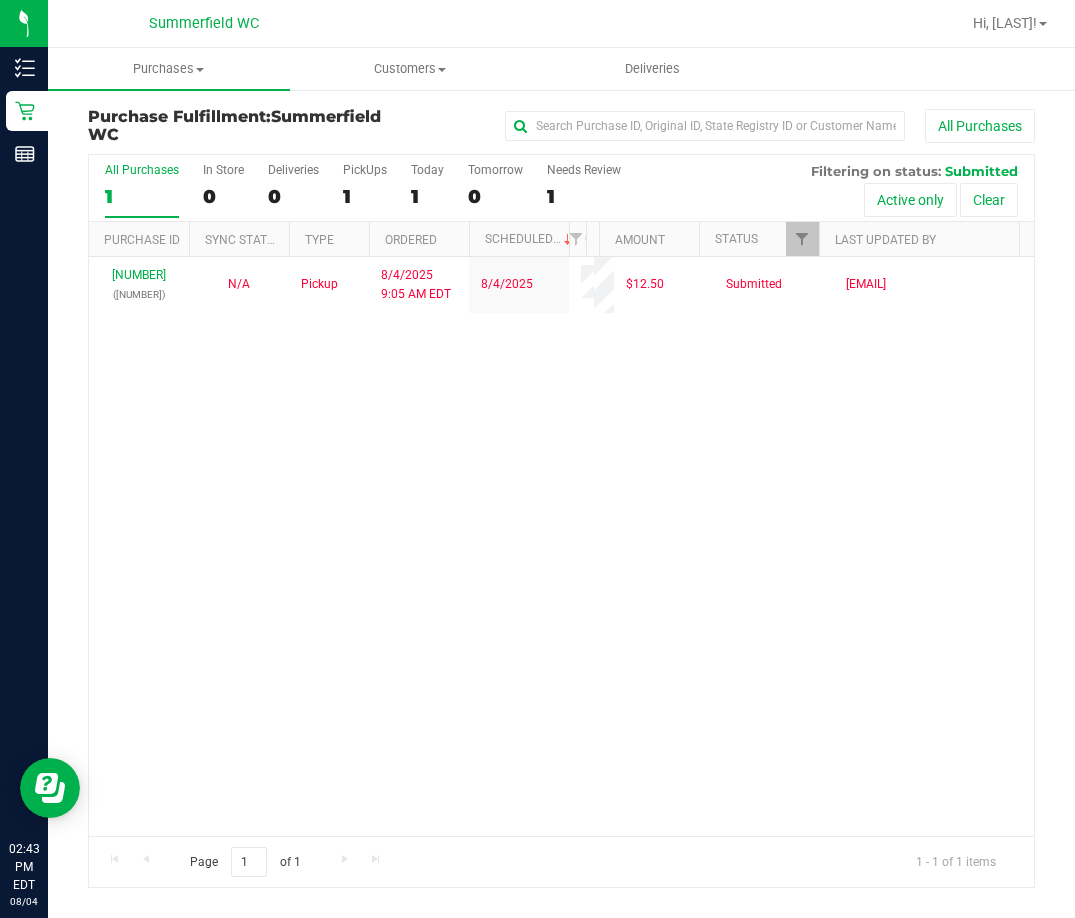 drag, startPoint x: 597, startPoint y: 438, endPoint x: 586, endPoint y: 438, distance: 11 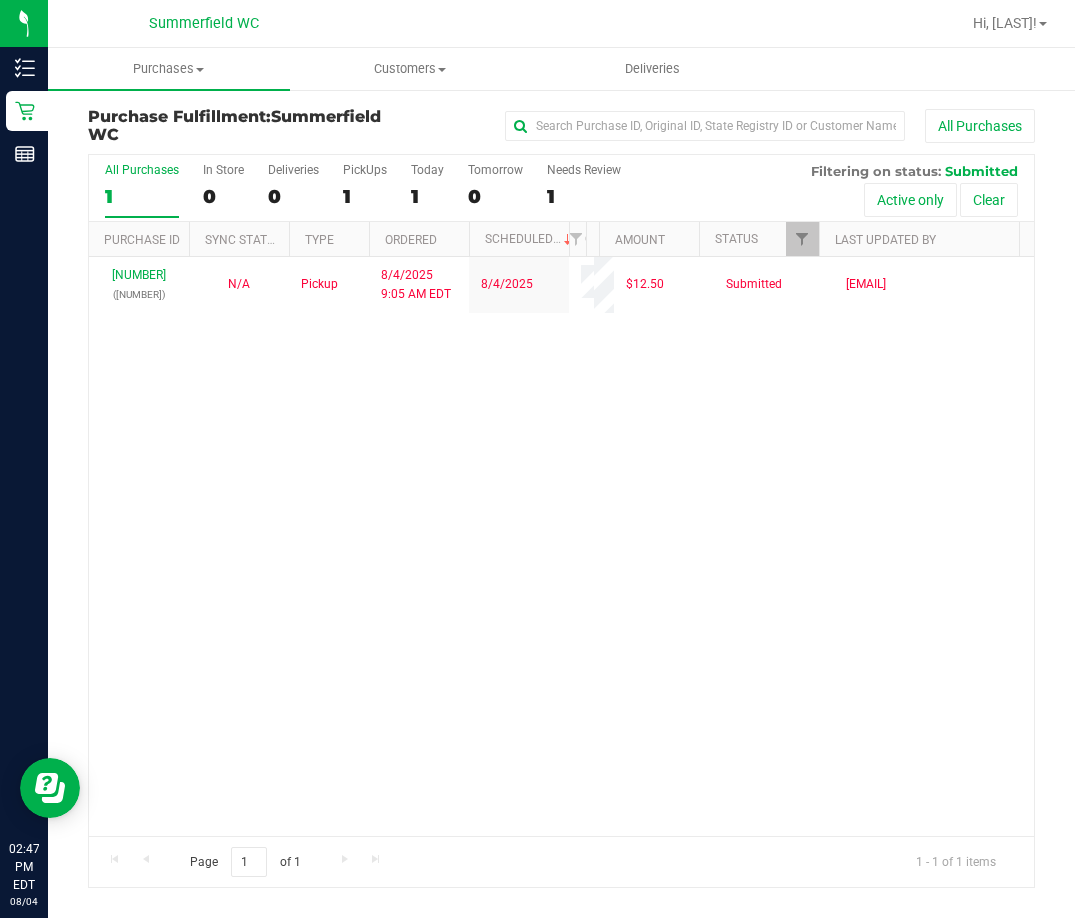 click on "[NUMBER]
([NUMBER])
N/A
Pickup [DATE] [TIME] [TIMEZONE] [DATE]
$12.50
Submitted [EMAIL]" at bounding box center (561, 546) 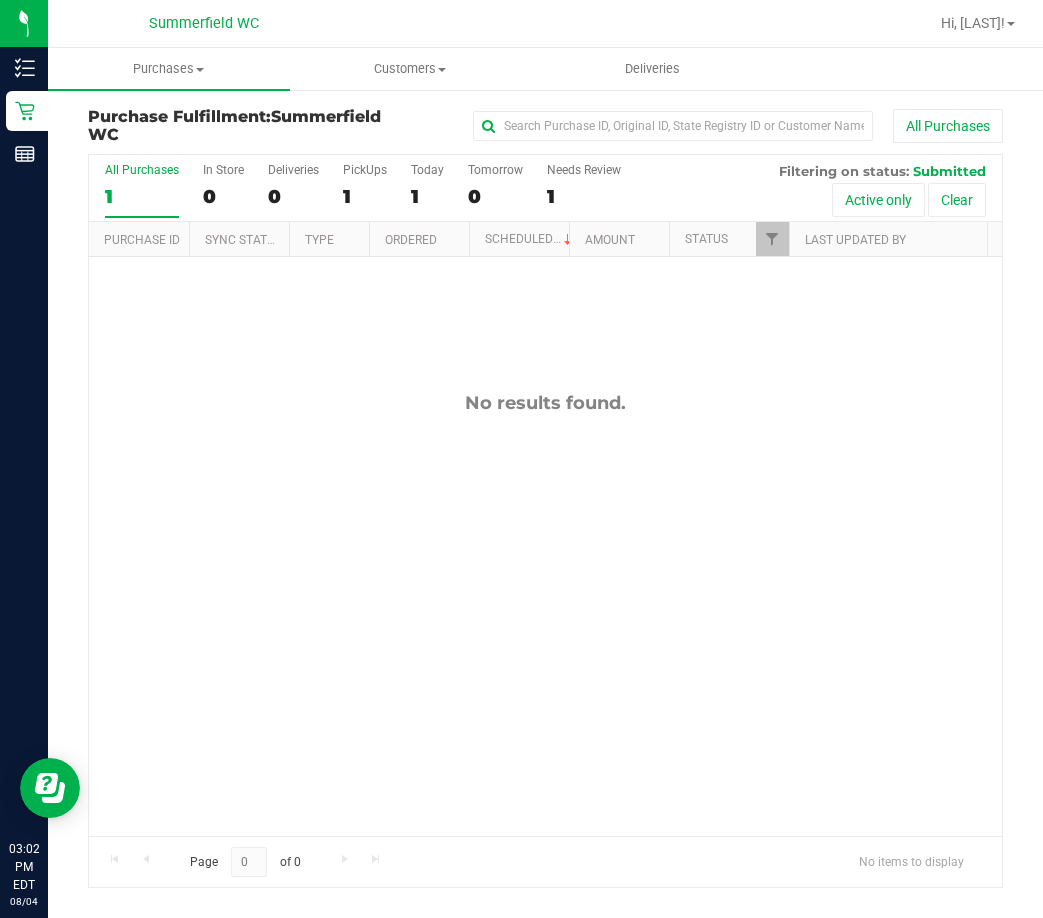 click on "No results found." at bounding box center [545, 613] 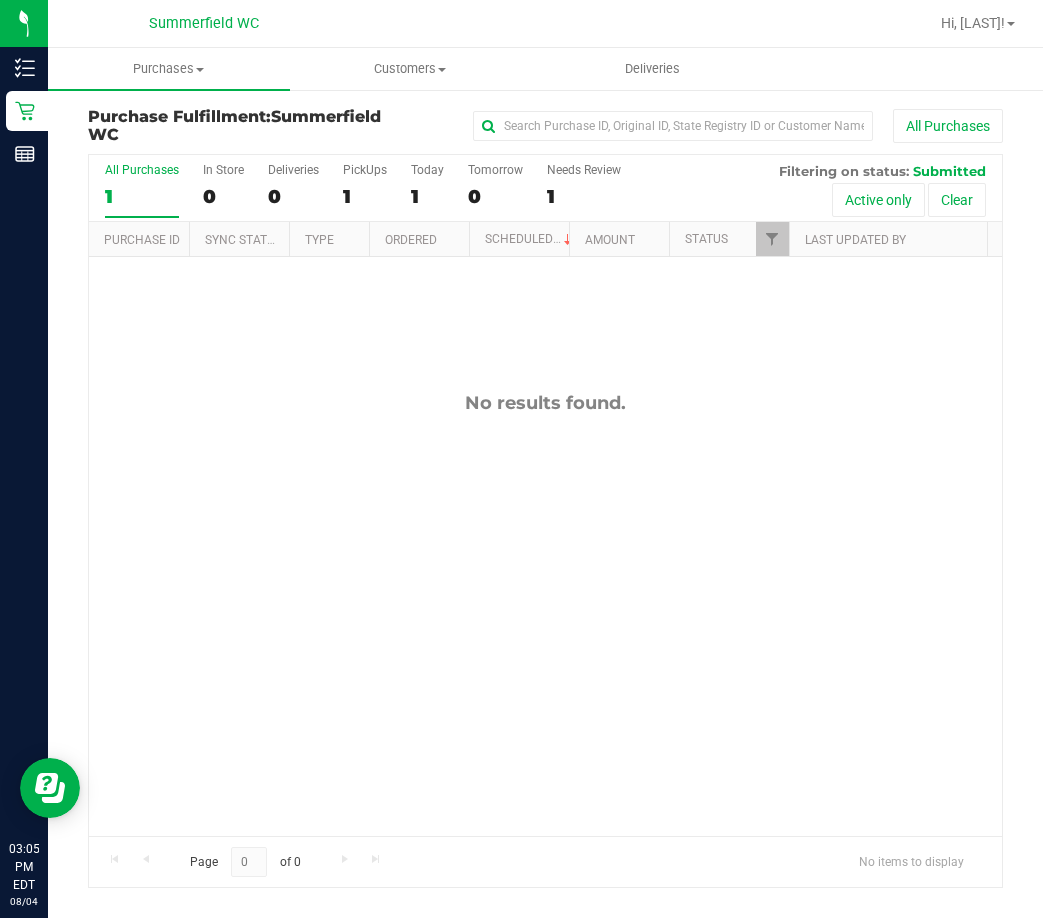 click on "No results found." at bounding box center [545, 613] 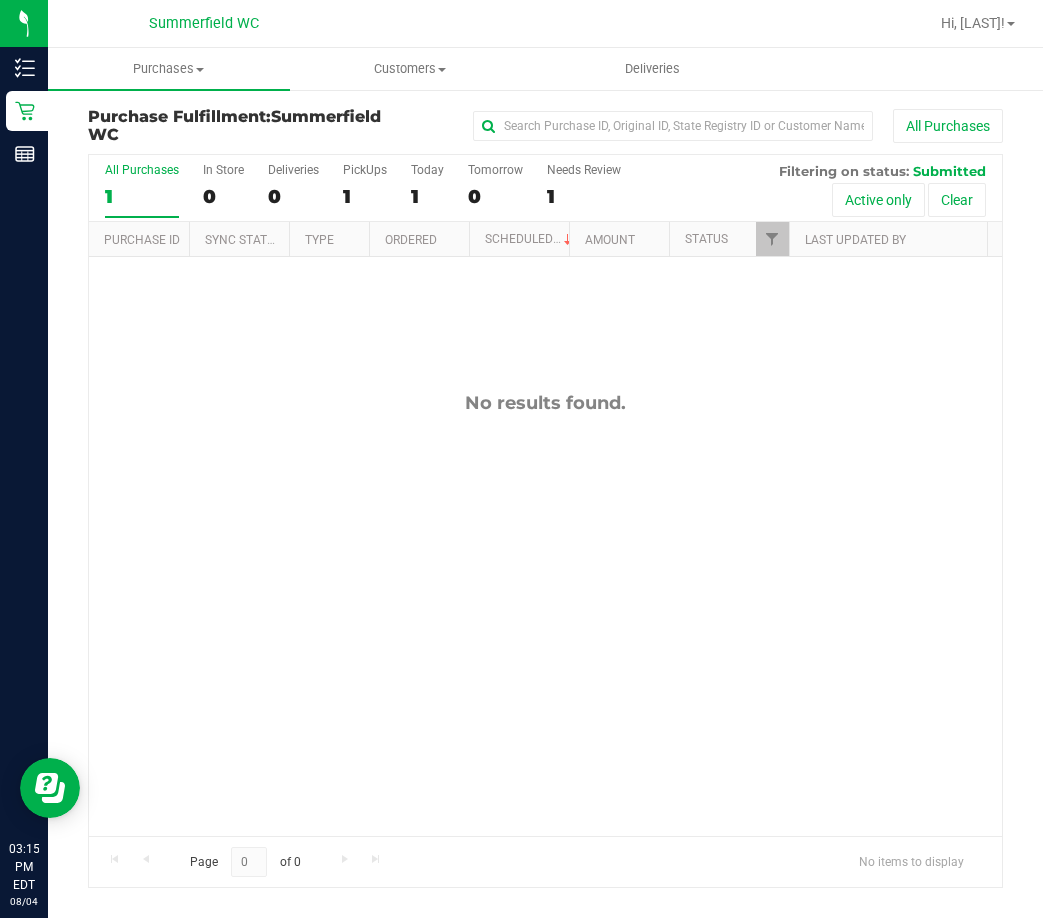 click on "No results found." at bounding box center [545, 613] 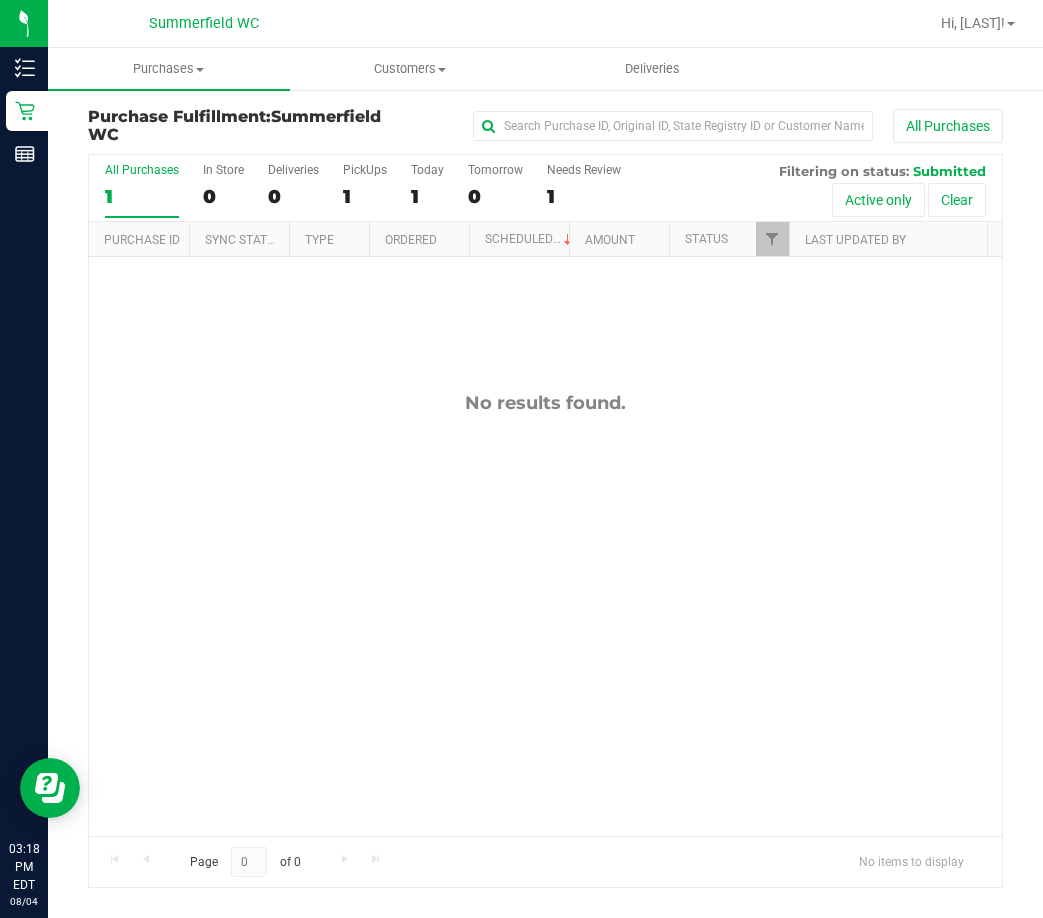 click on "No results found." at bounding box center [545, 613] 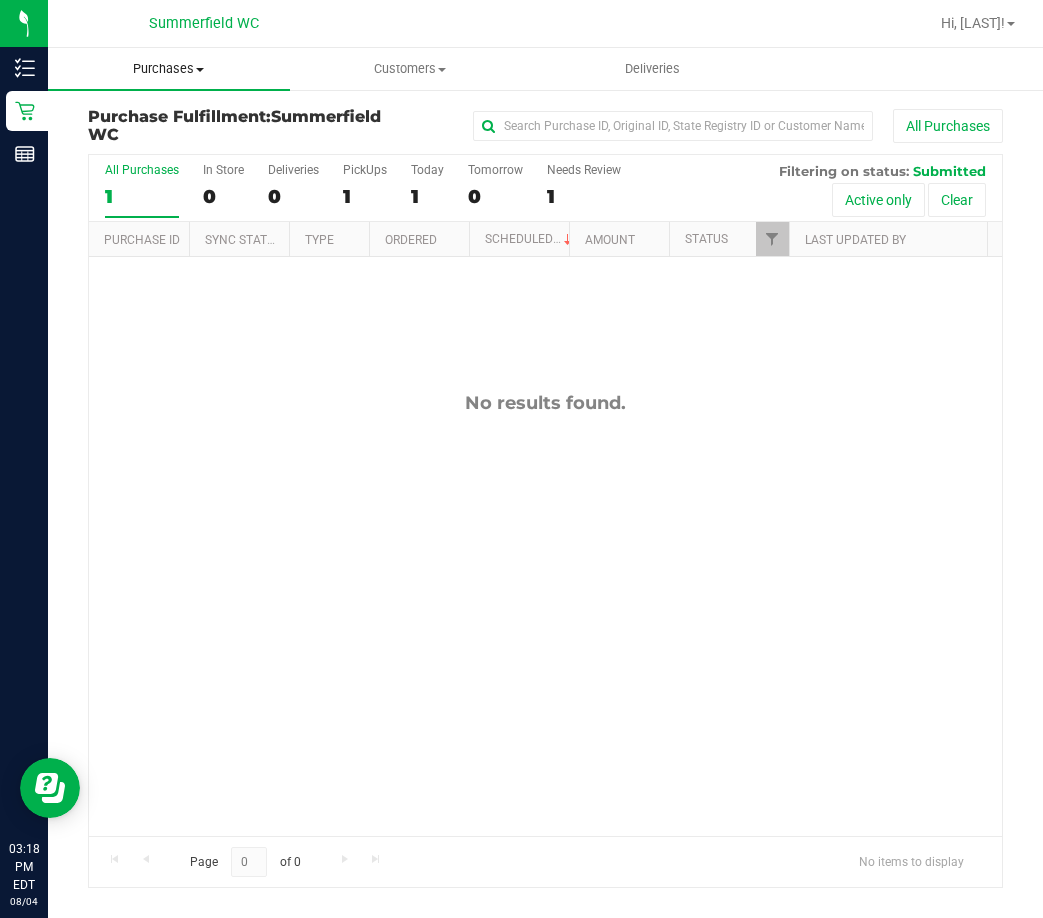 click on "Purchases" at bounding box center (169, 69) 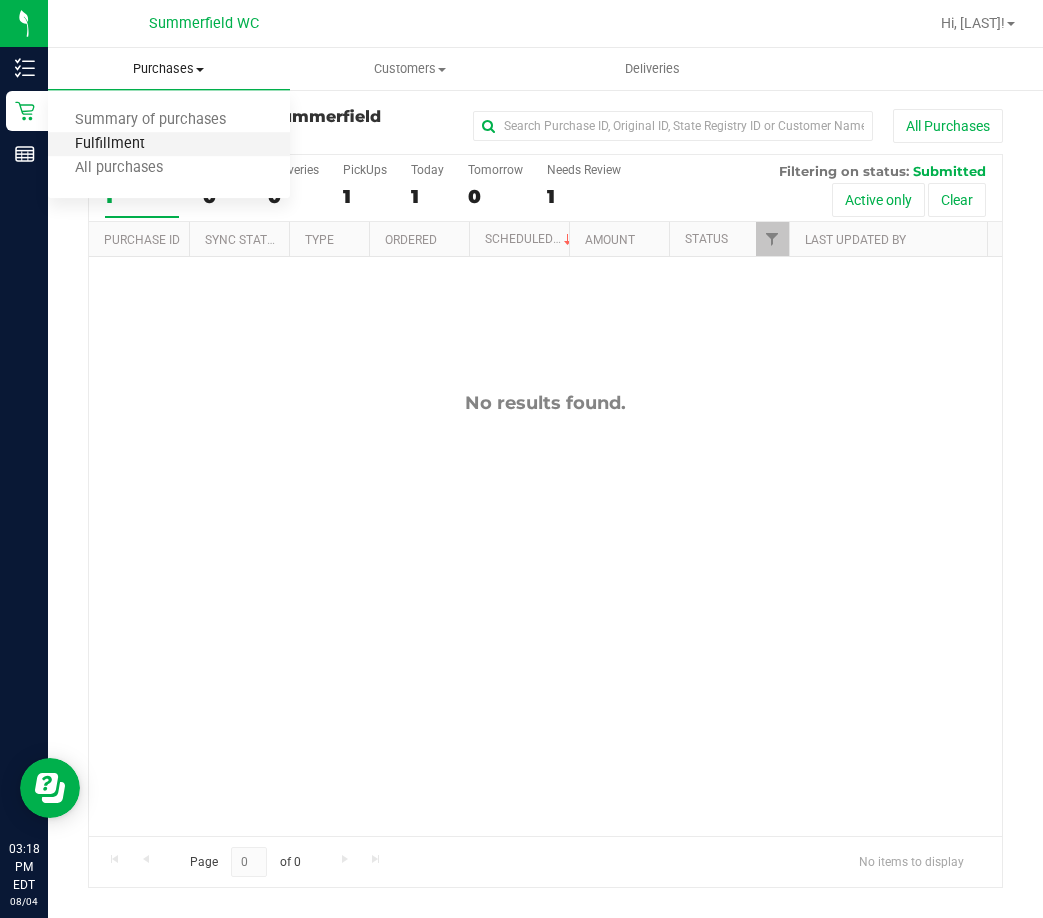 click on "Fulfillment" at bounding box center [110, 144] 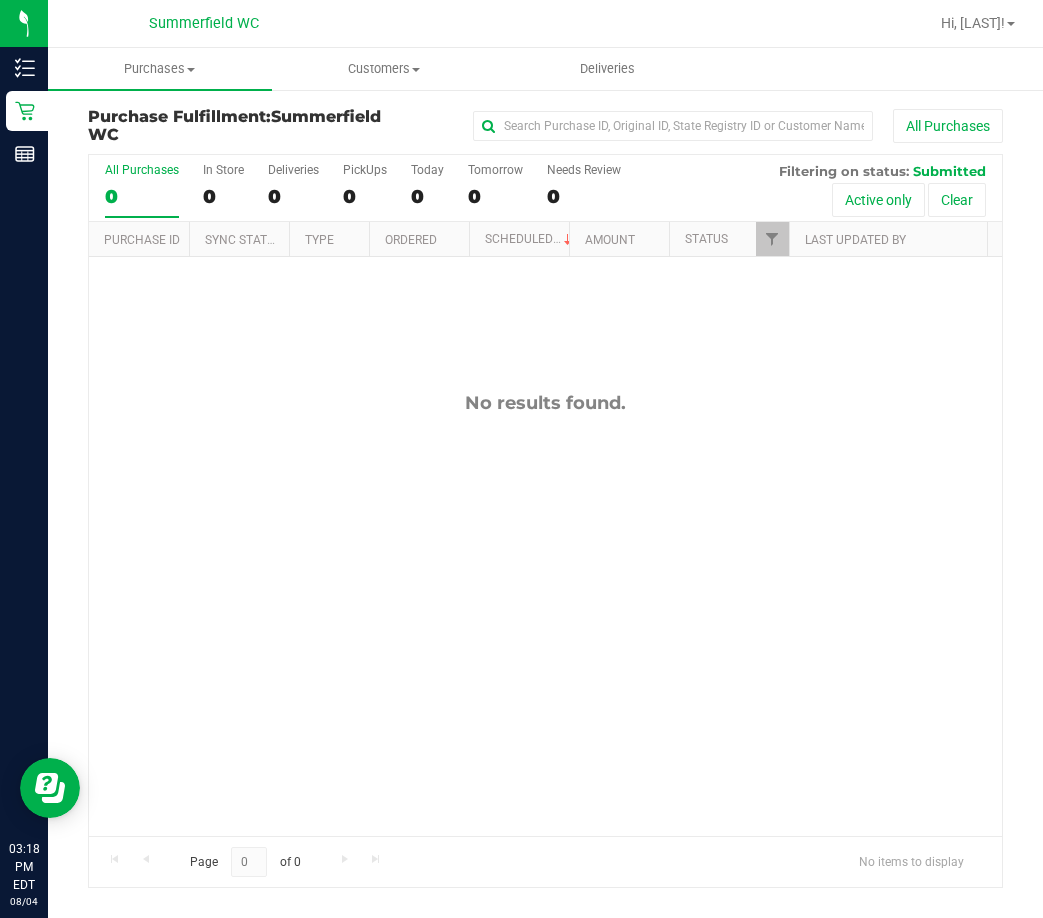 click on "No results found." at bounding box center (545, 613) 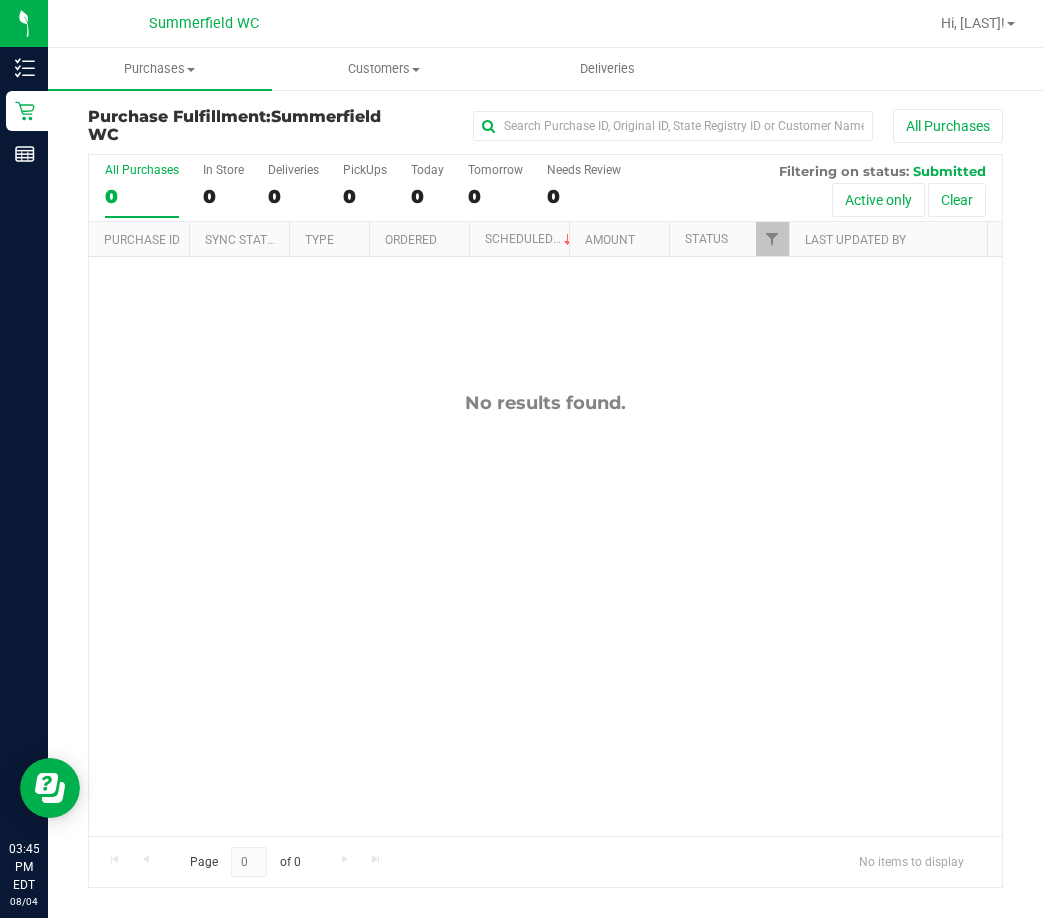 drag, startPoint x: 294, startPoint y: 476, endPoint x: 284, endPoint y: 463, distance: 16.40122 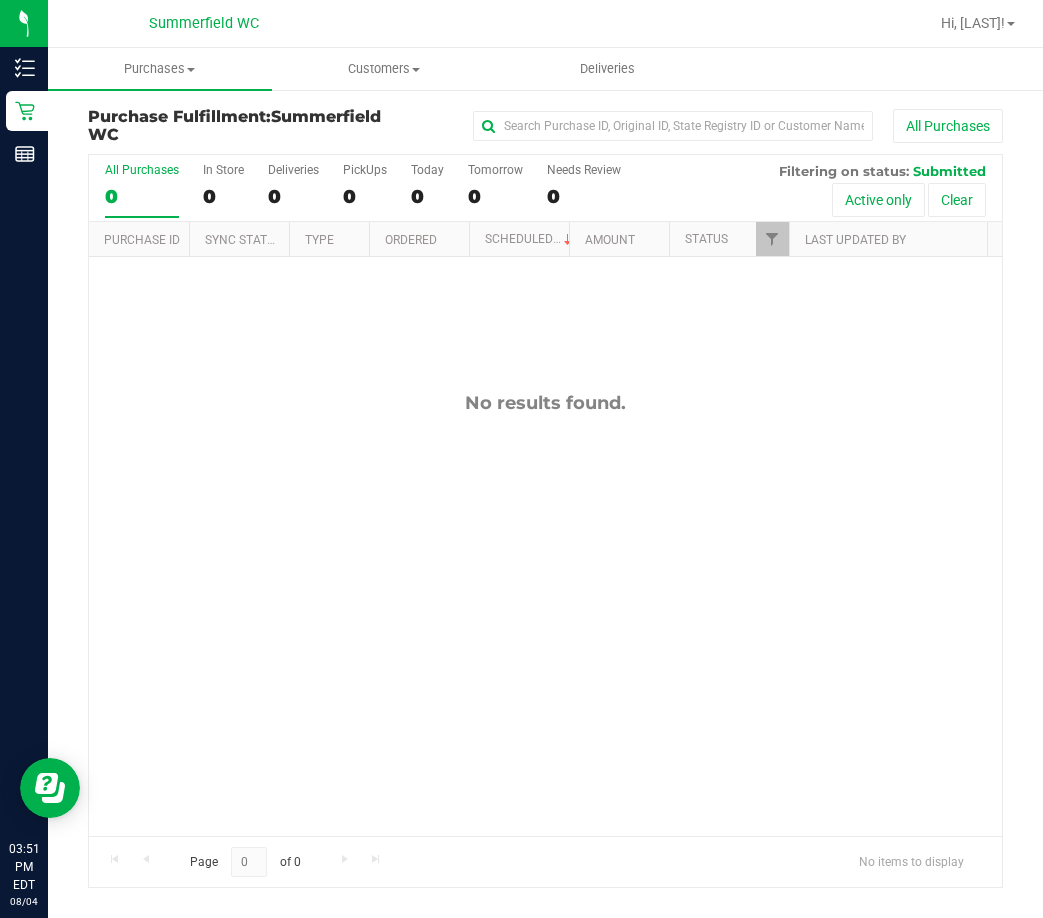 click on "No results found." at bounding box center [545, 613] 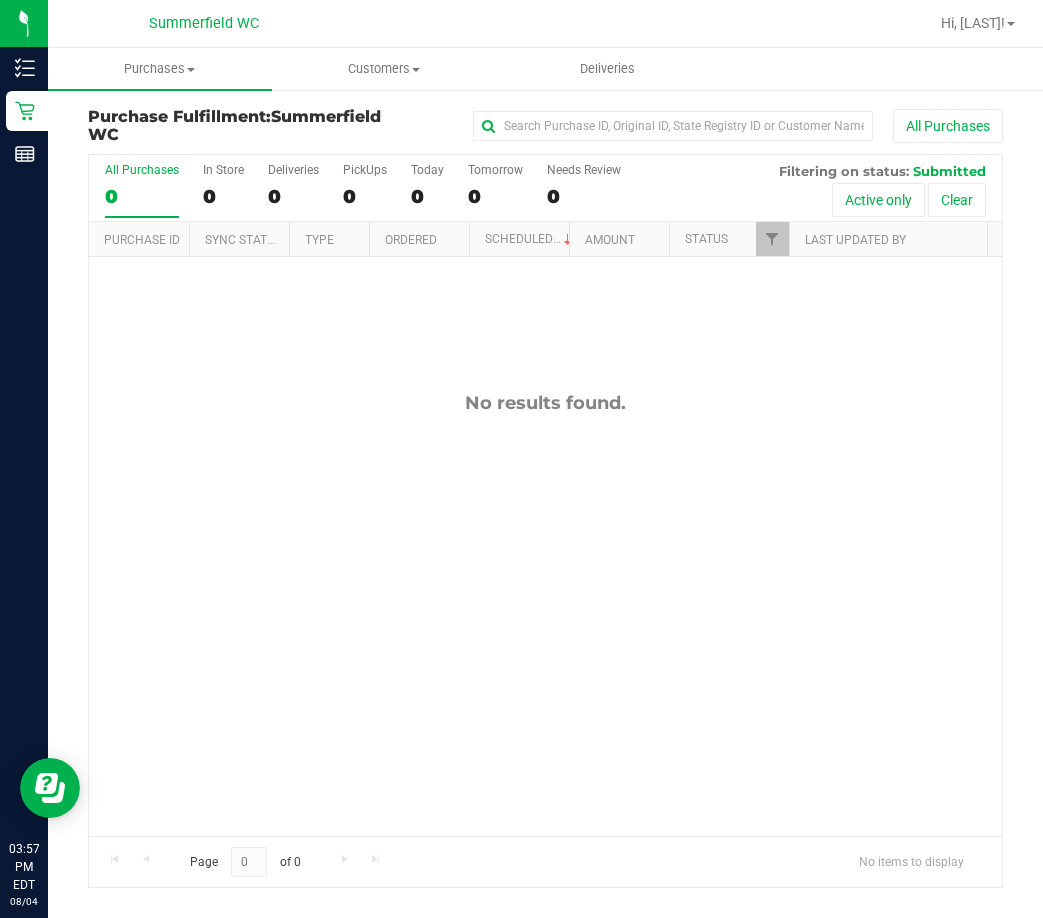 click on "No results found." at bounding box center [545, 613] 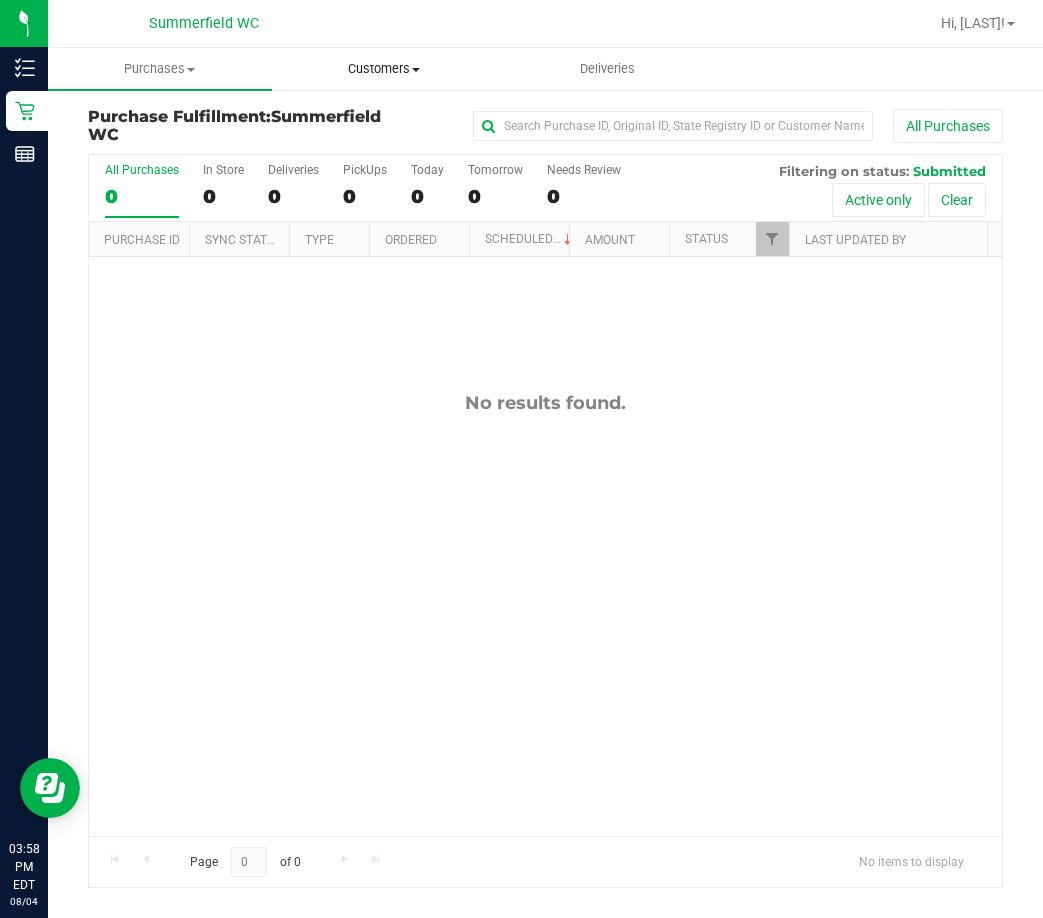 click on "Customers" at bounding box center (384, 69) 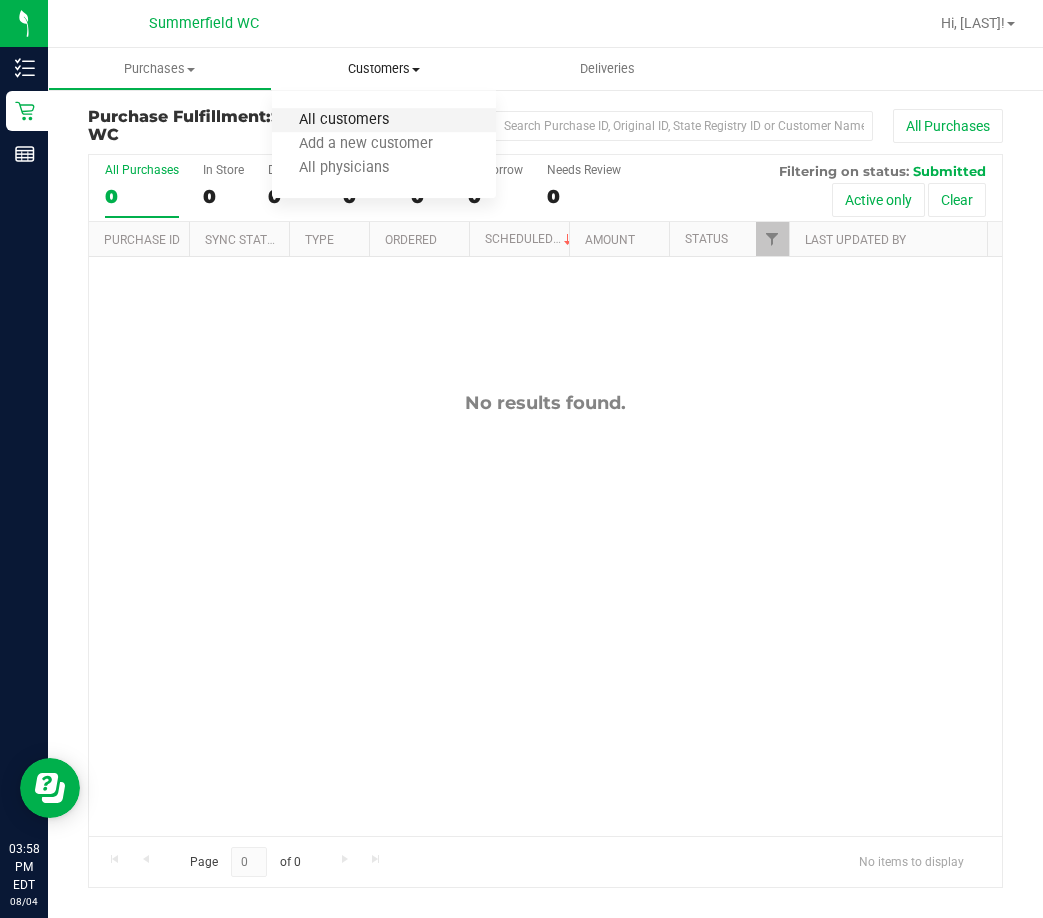 click on "All customers" at bounding box center [344, 120] 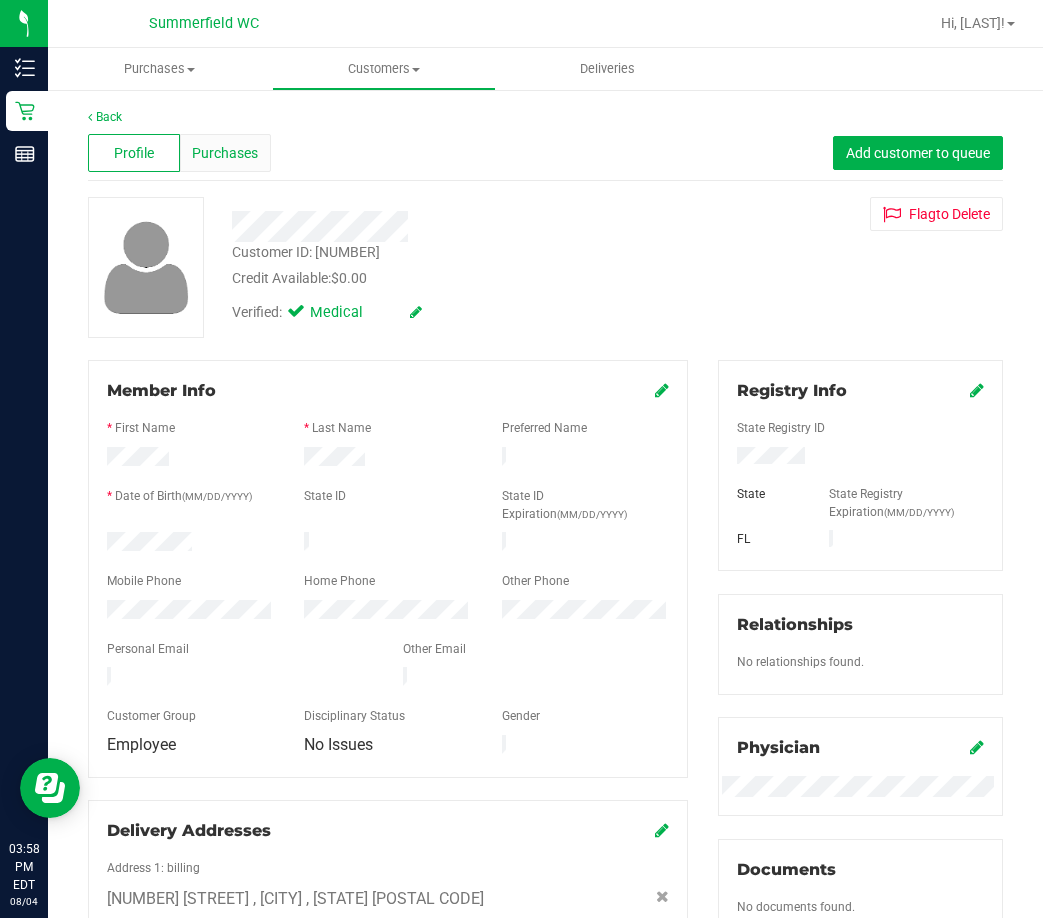 click on "Purchases" at bounding box center [225, 153] 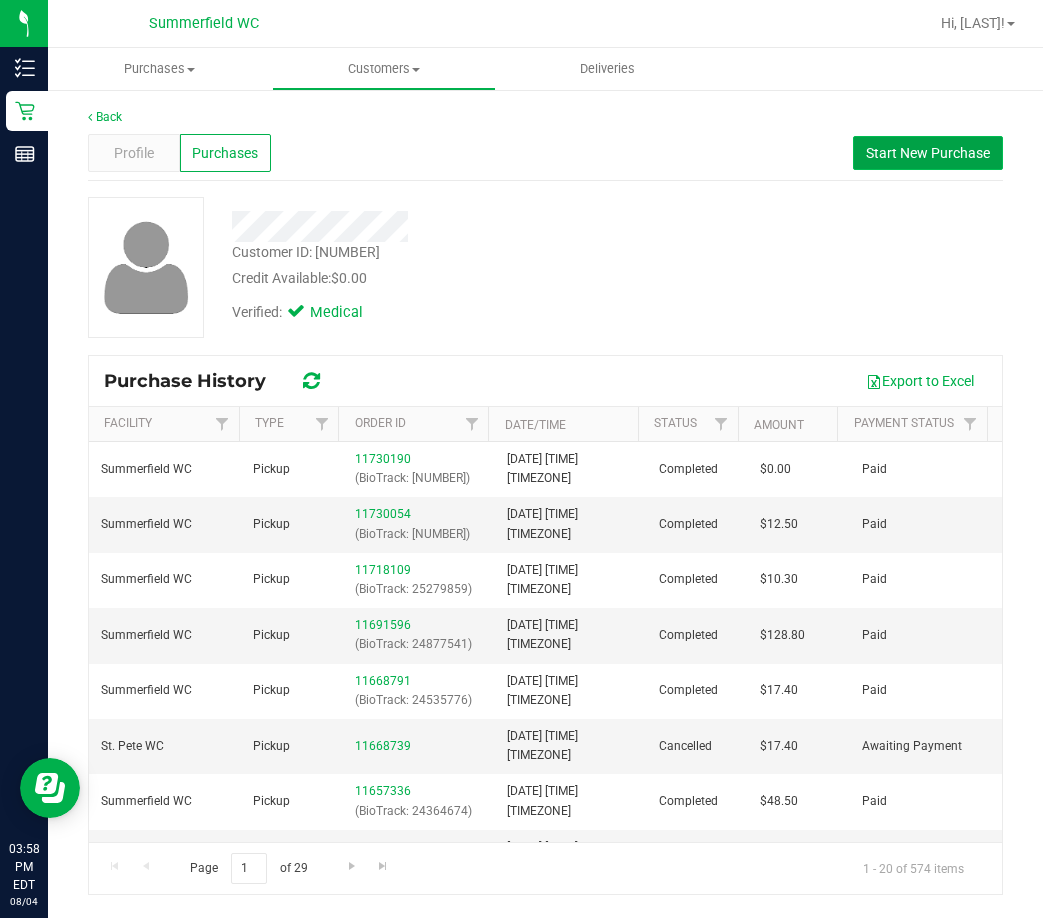 click on "Start New Purchase" at bounding box center (928, 153) 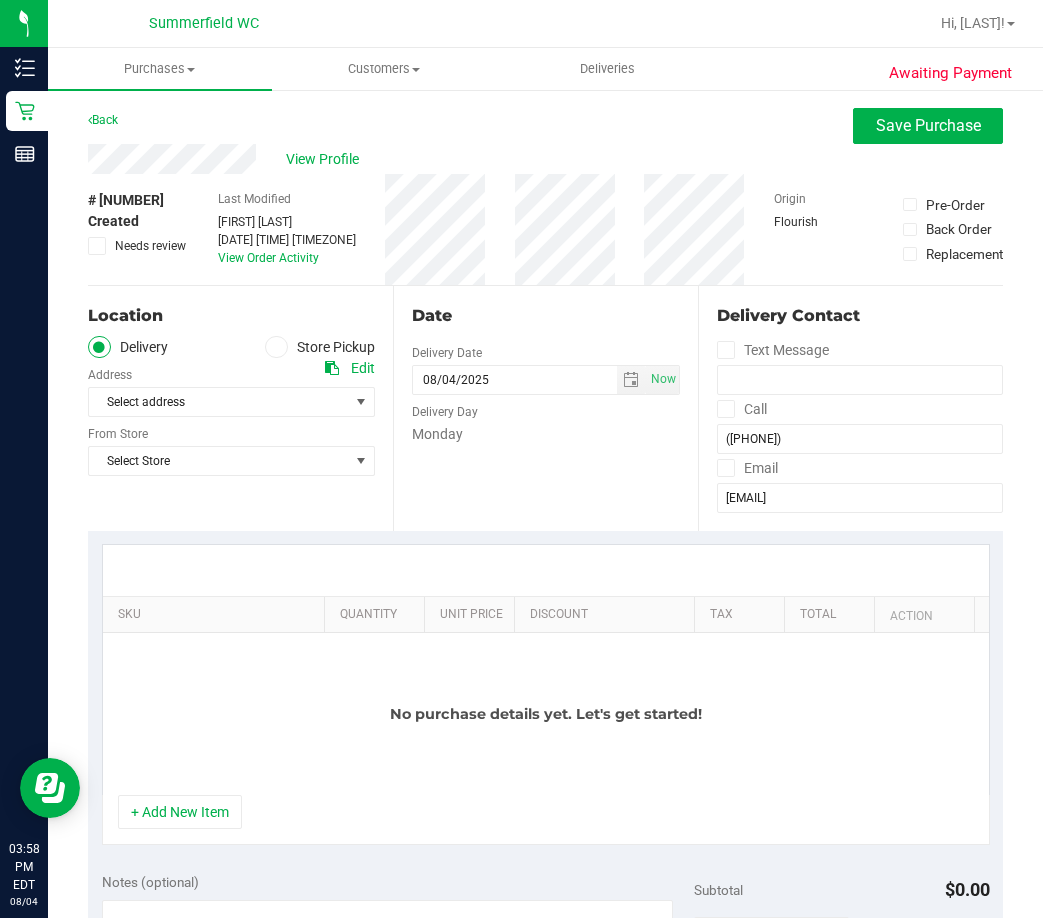 click at bounding box center [277, 347] 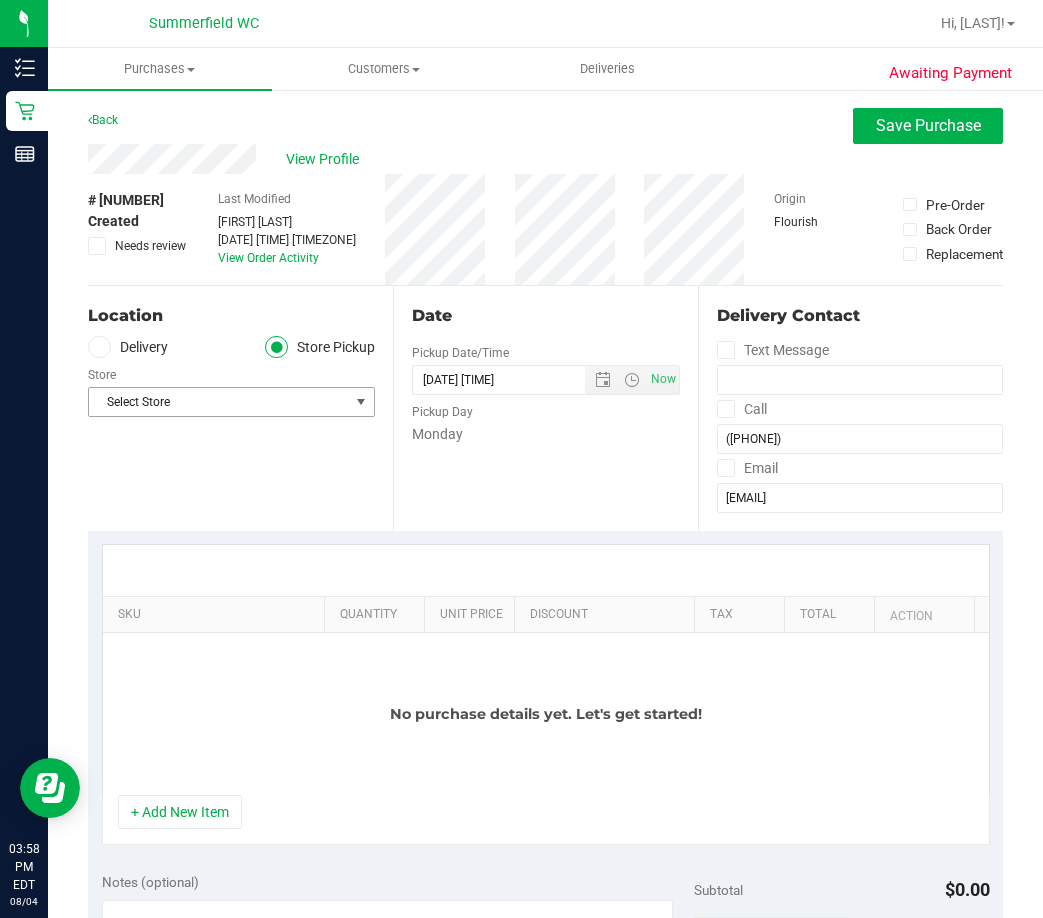 click on "Select Store" at bounding box center [219, 402] 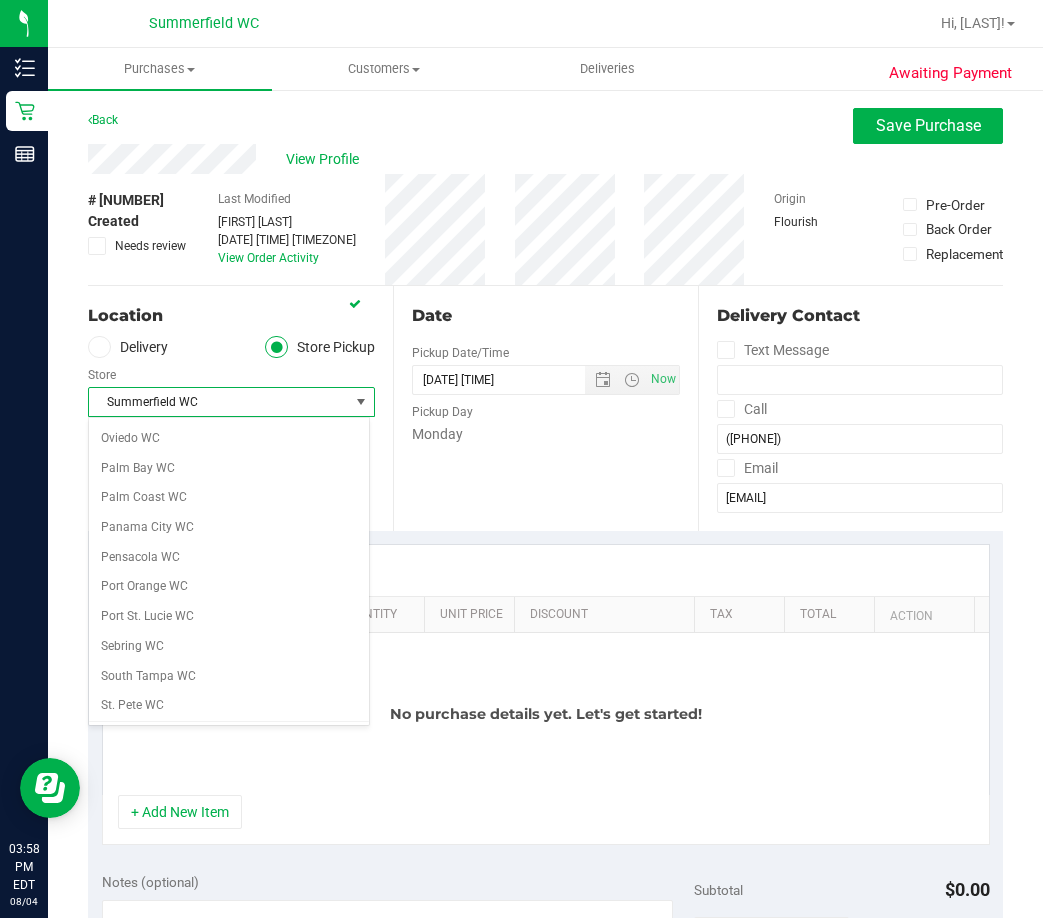 scroll, scrollTop: 1067, scrollLeft: 0, axis: vertical 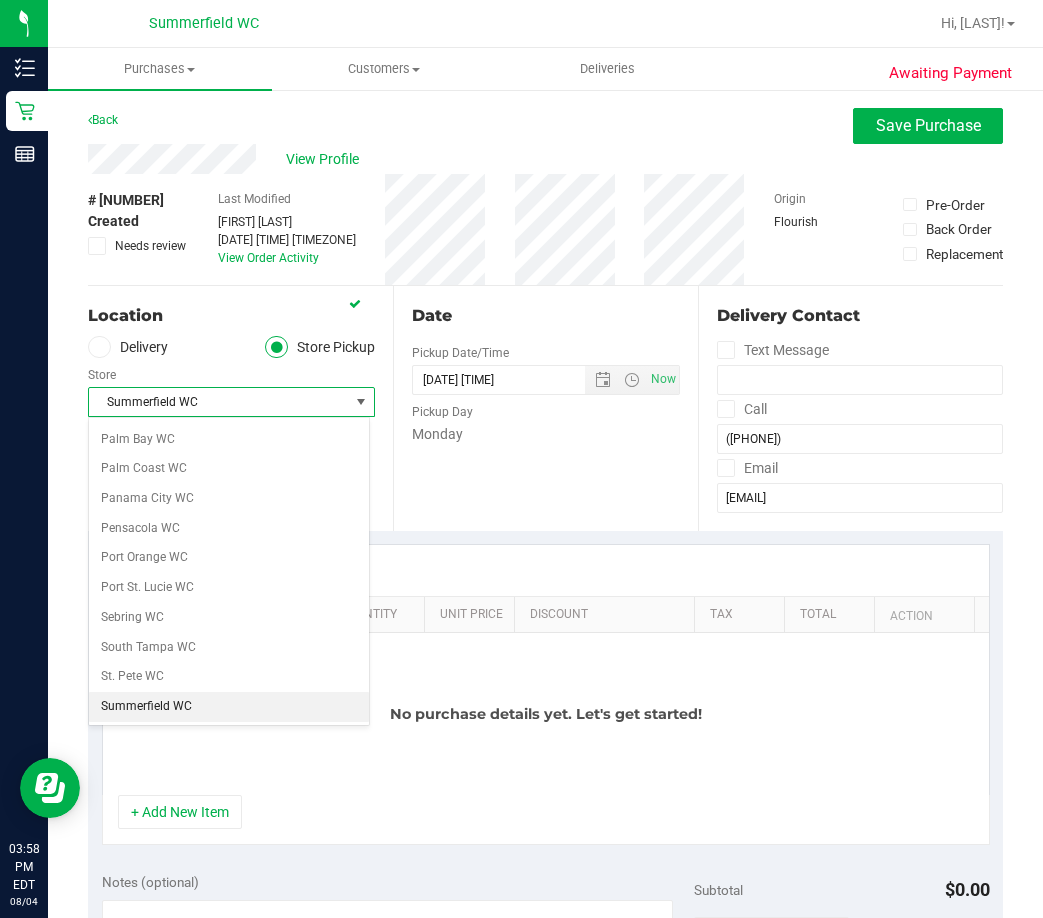click on "Summerfield WC" at bounding box center [219, 402] 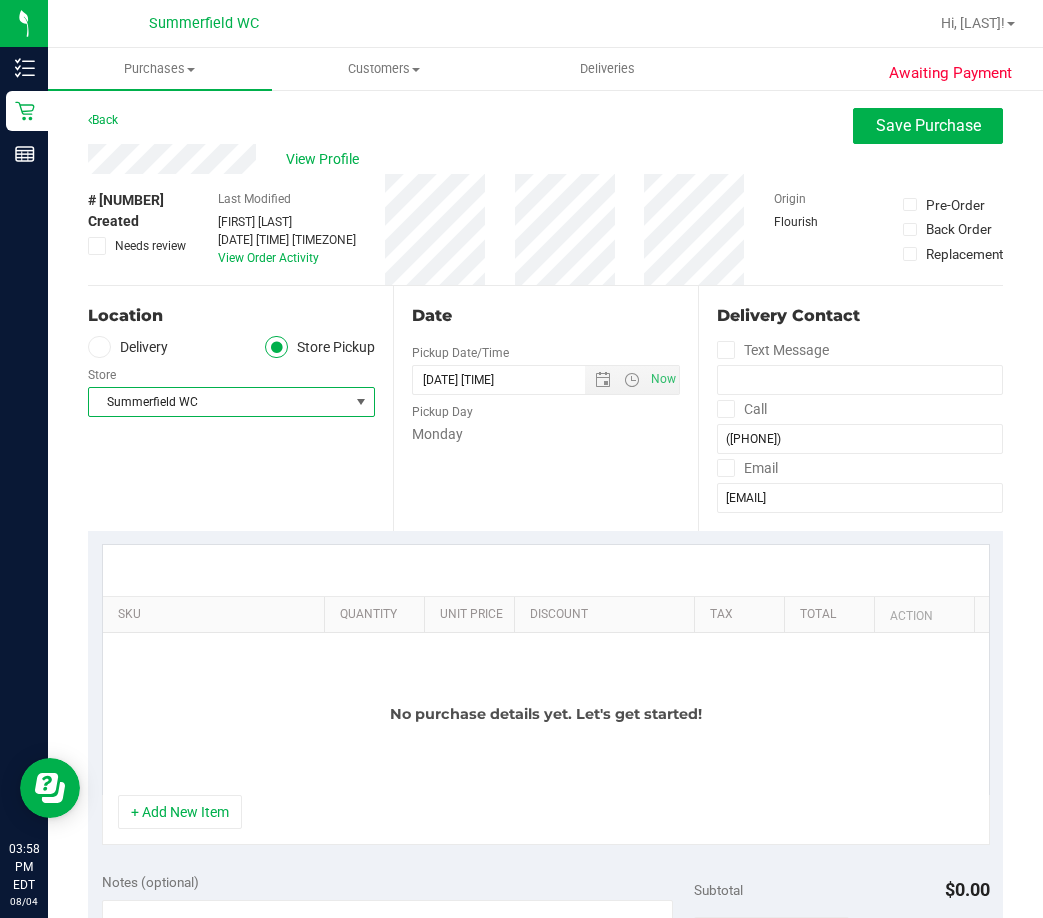 click on "Location
Delivery
Store Pickup
Store
Summerfield WC Select Store Bonita Springs WC Boynton Beach WC Bradenton WC Brandon WC Brooksville WC Call Center Clermont WC Crestview WC Deerfield Beach WC Delray Beach WC Deltona WC Ft Walton Beach WC Ft. Lauderdale WC Ft. Myers WC Gainesville WC Jax Atlantic WC JAX DC REP Jax WC Key West WC Lakeland WC Largo WC Lehigh Acres DC REP Merritt Island WC Miami 72nd WC Miami Beach WC Miami Dadeland WC Miramar DC REP New Port Richey WC North Palm Beach WC North Port WC Ocala WC Orange Park WC Orlando Colonial WC Orlando DC REP Orlando WC Oviedo WC Palm Bay WC Palm Coast WC Panama City WC Pensacola WC Sebring WC" at bounding box center (240, 408) 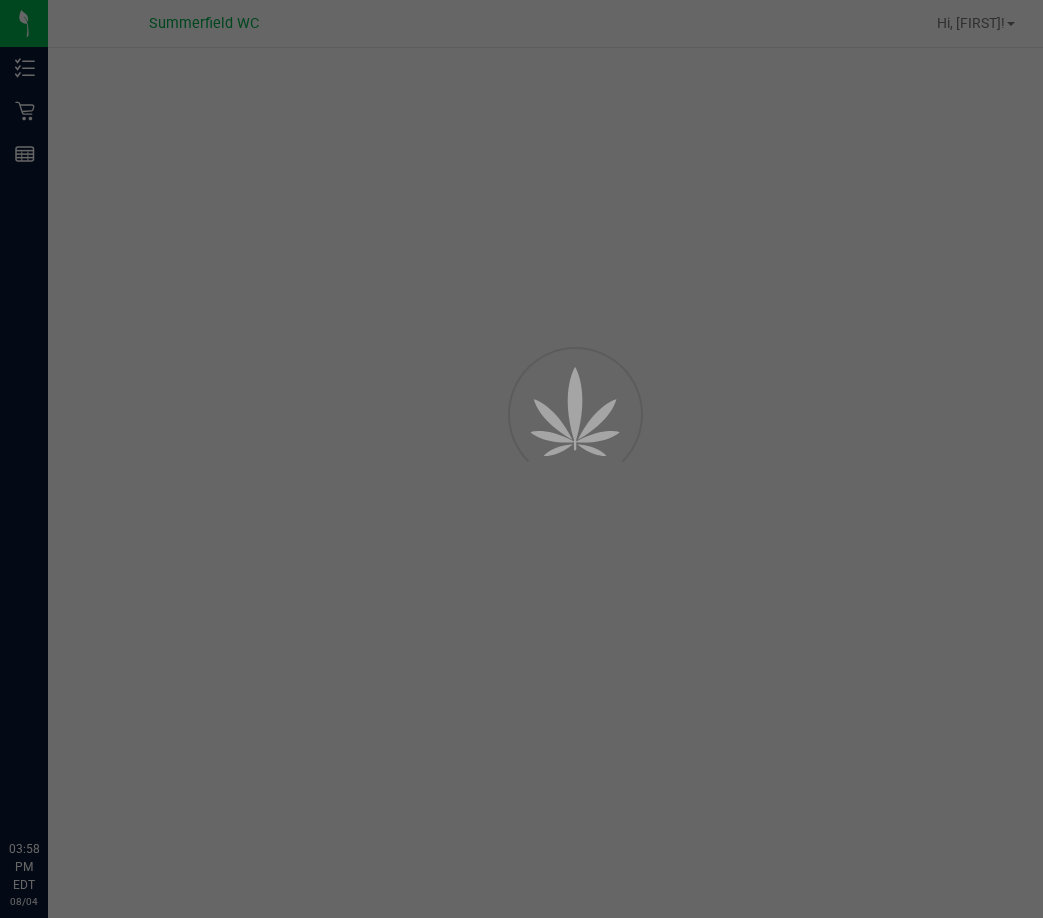scroll, scrollTop: 0, scrollLeft: 0, axis: both 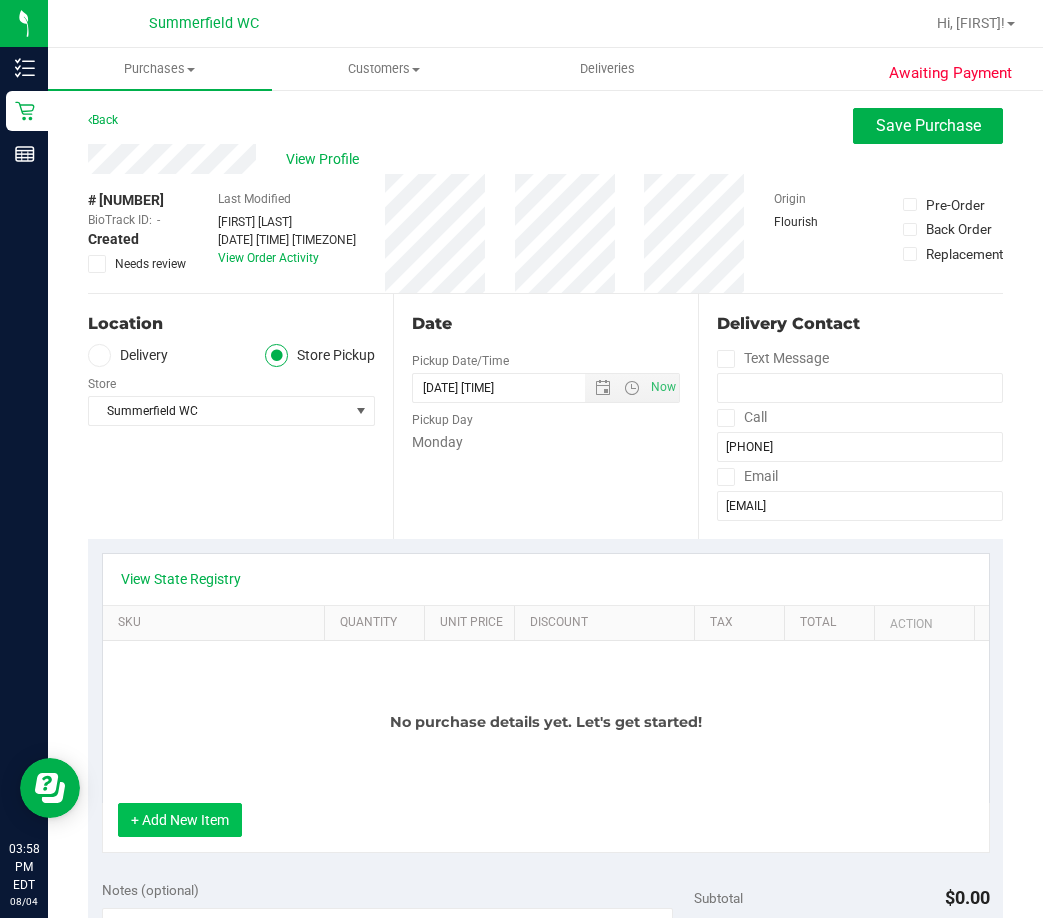 click on "+ Add New Item" at bounding box center (180, 820) 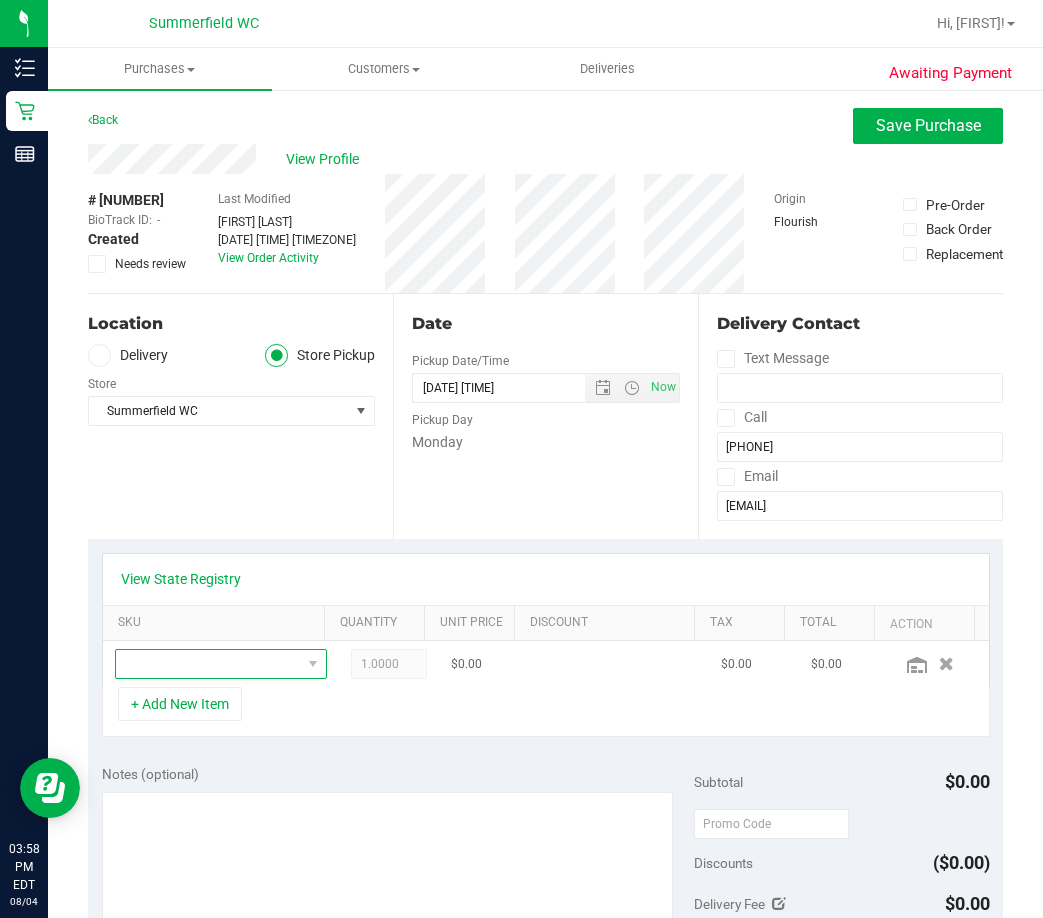 click at bounding box center [208, 664] 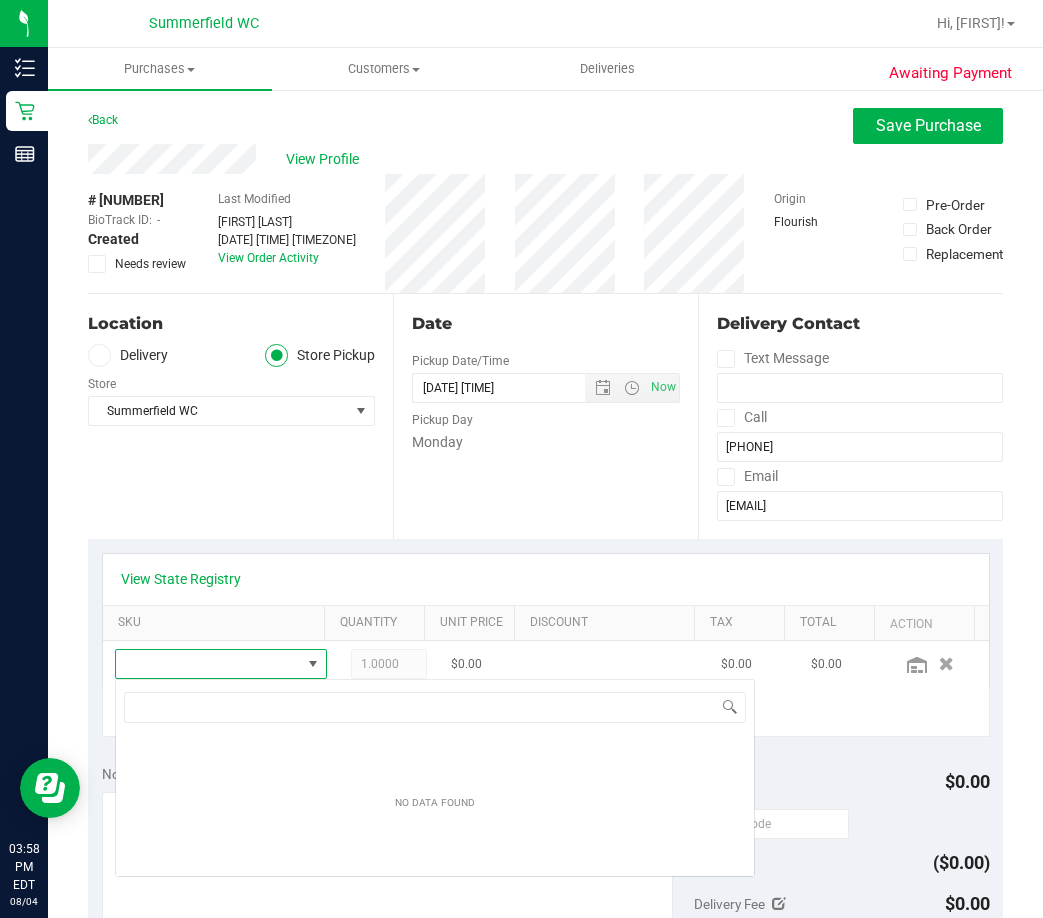 scroll, scrollTop: 99970, scrollLeft: 99818, axis: both 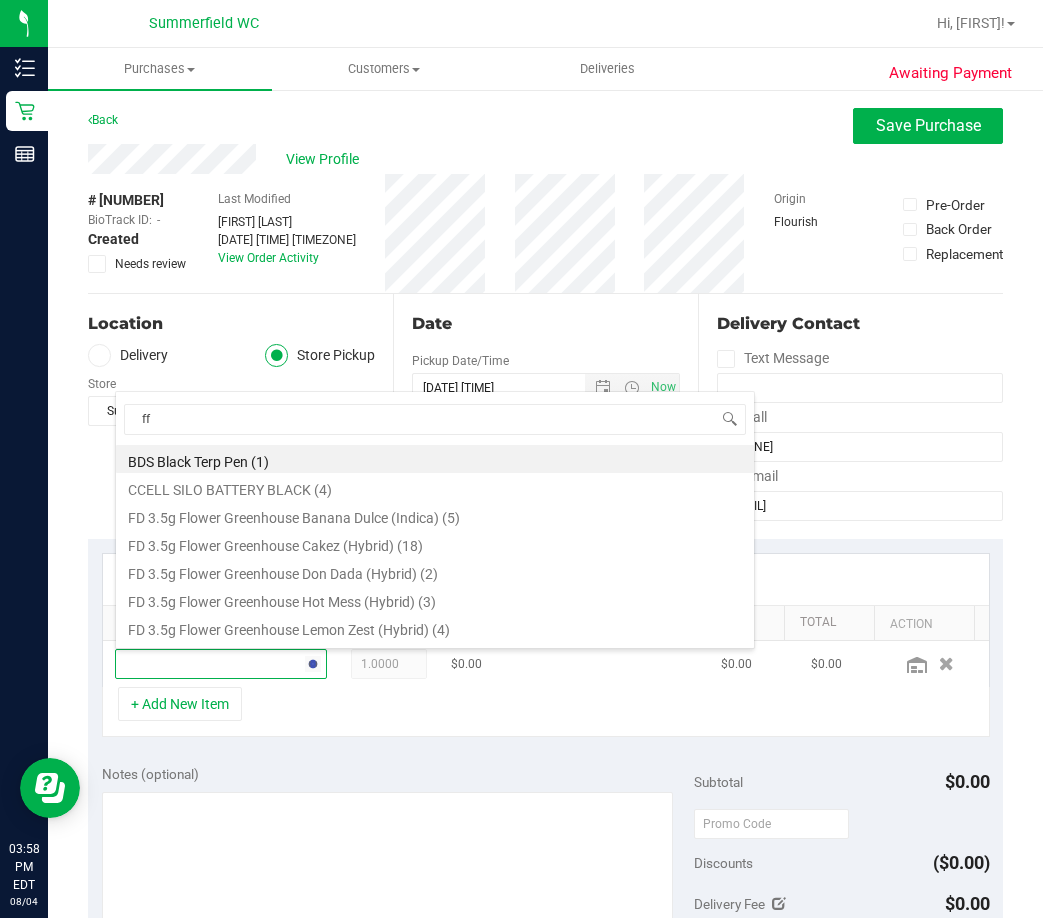 type on "ffp" 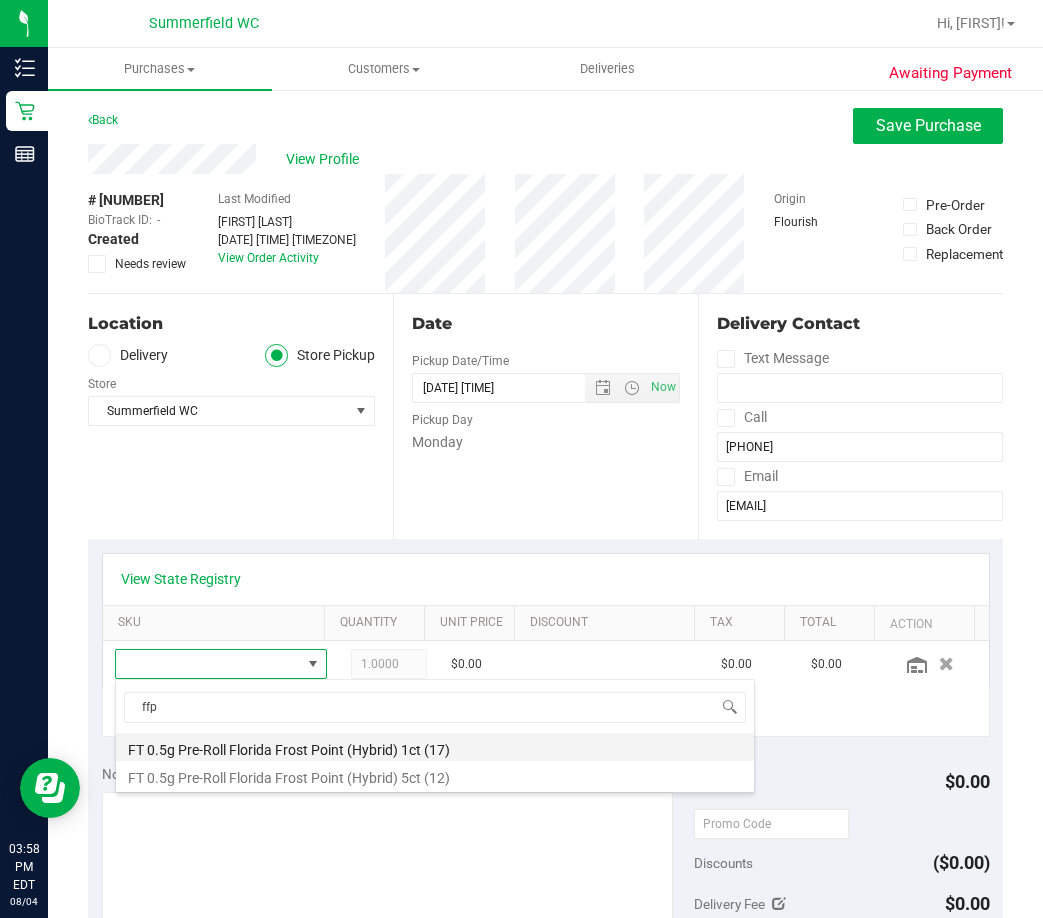 click on "FT 0.5g Pre-Roll Florida Frost Point (Hybrid) 1ct (17)" at bounding box center (435, 747) 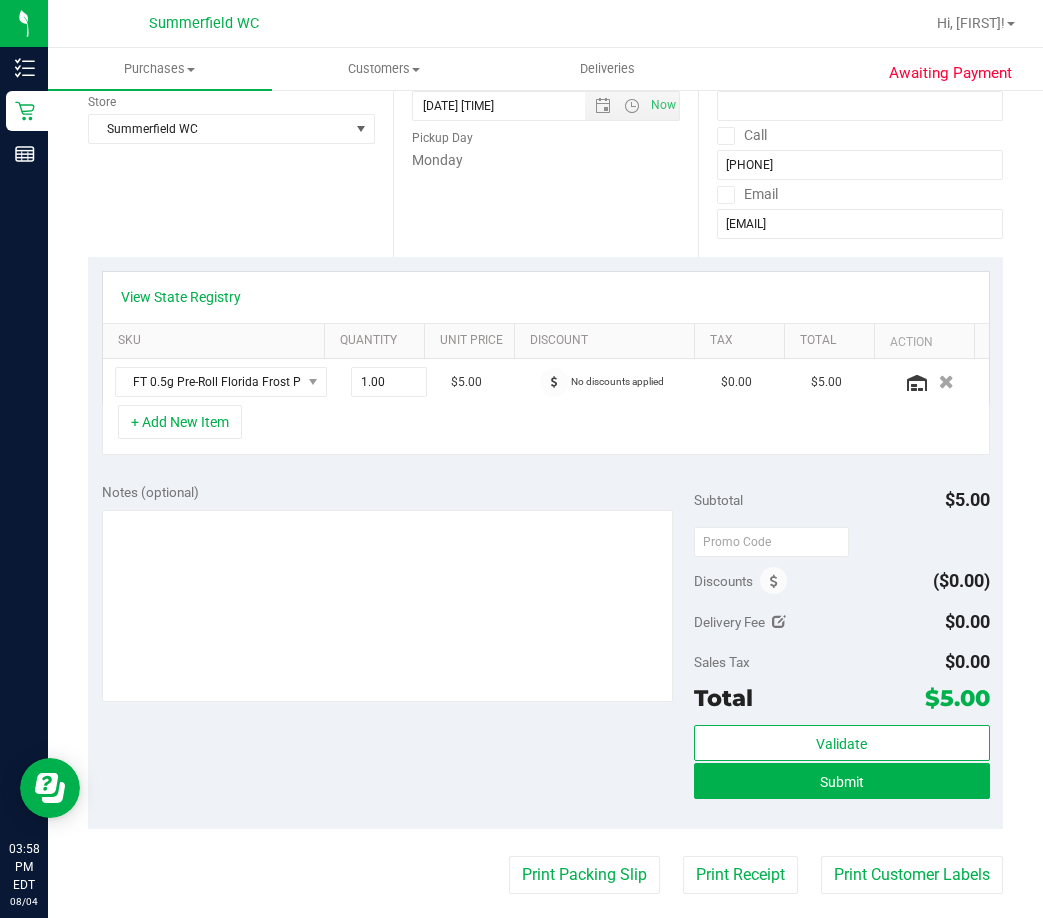 scroll, scrollTop: 300, scrollLeft: 0, axis: vertical 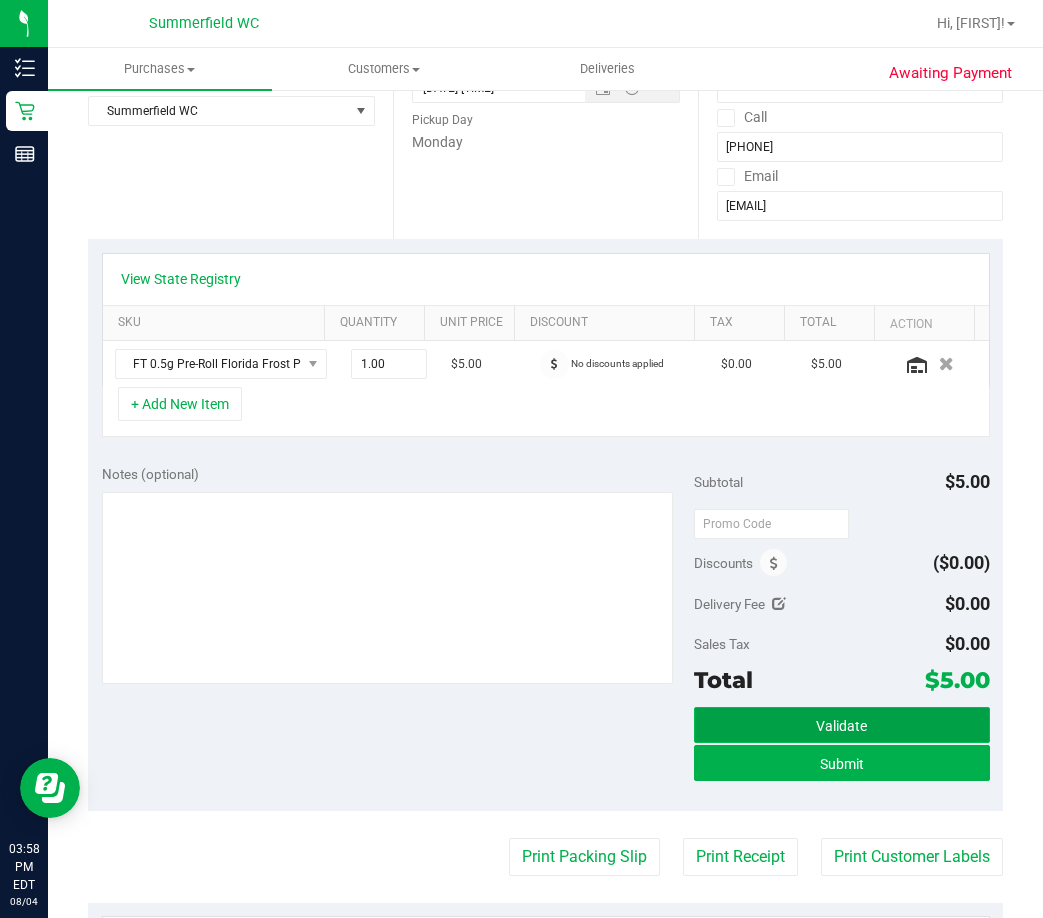 click on "Validate" at bounding box center [842, 725] 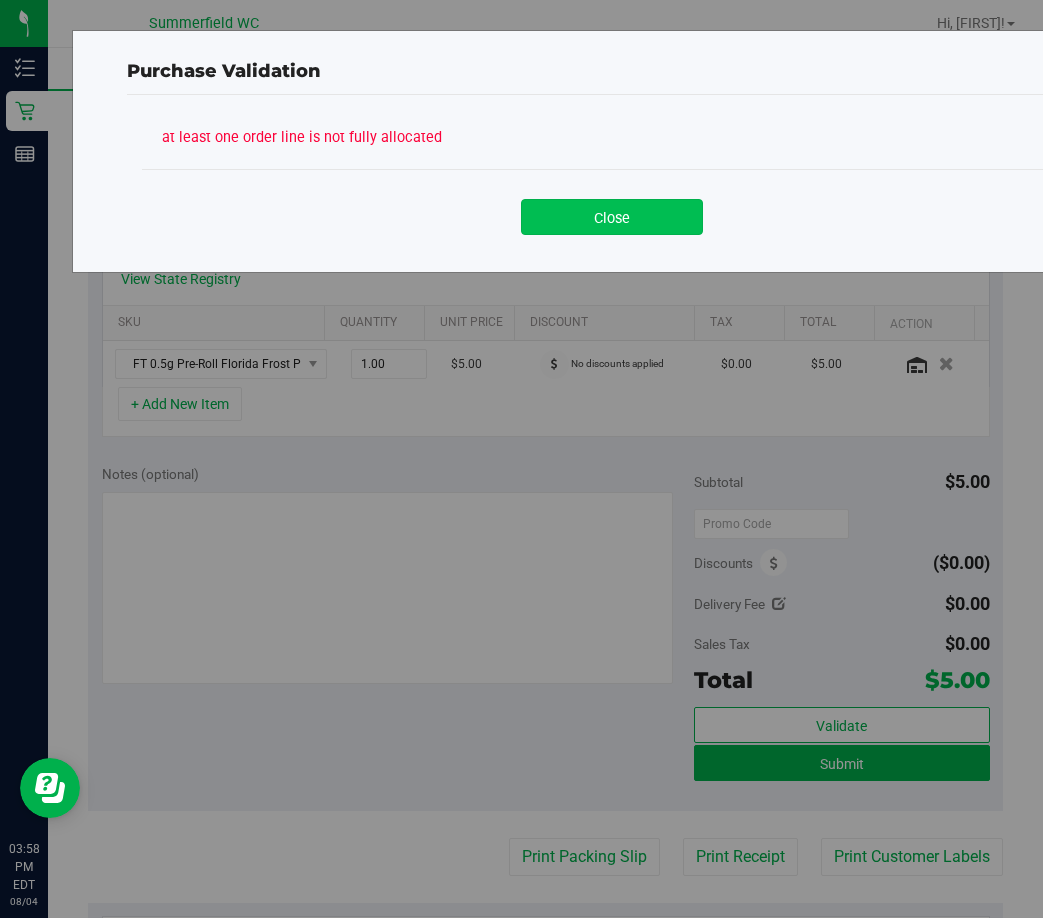 click on "Close" at bounding box center (612, 217) 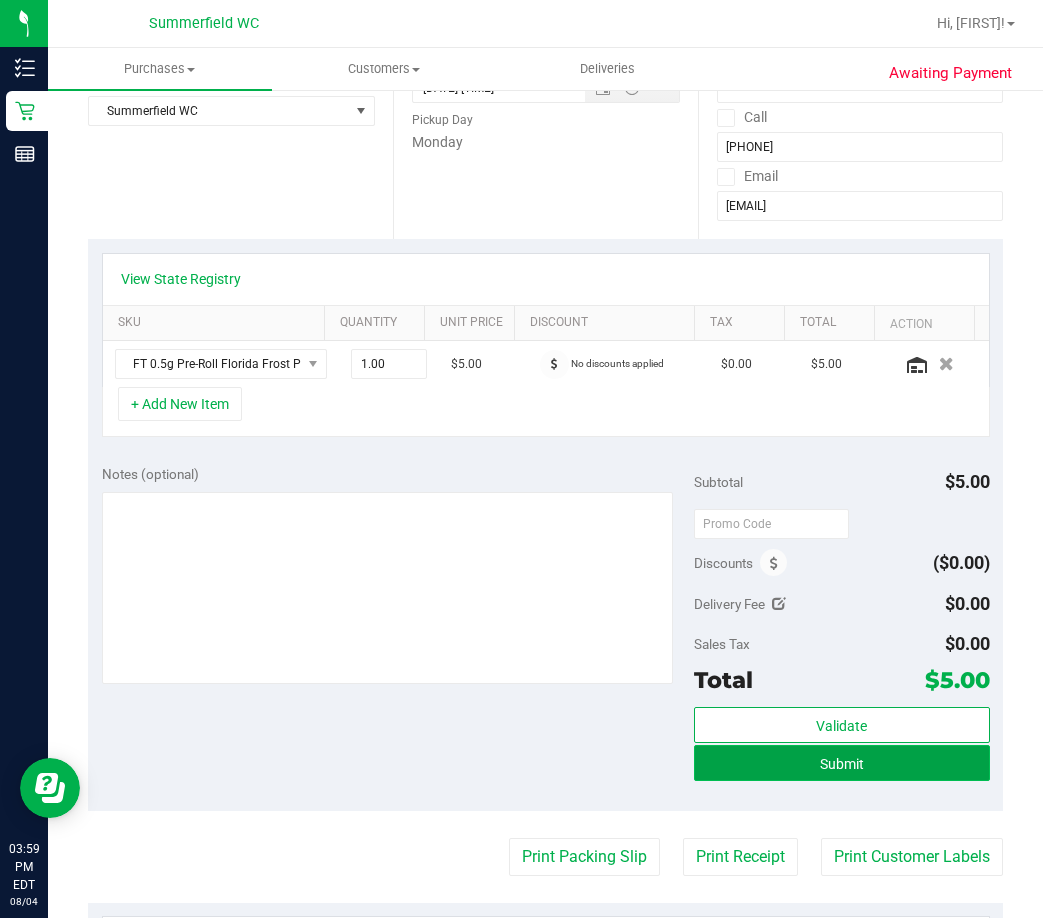 click on "Submit" at bounding box center (842, 763) 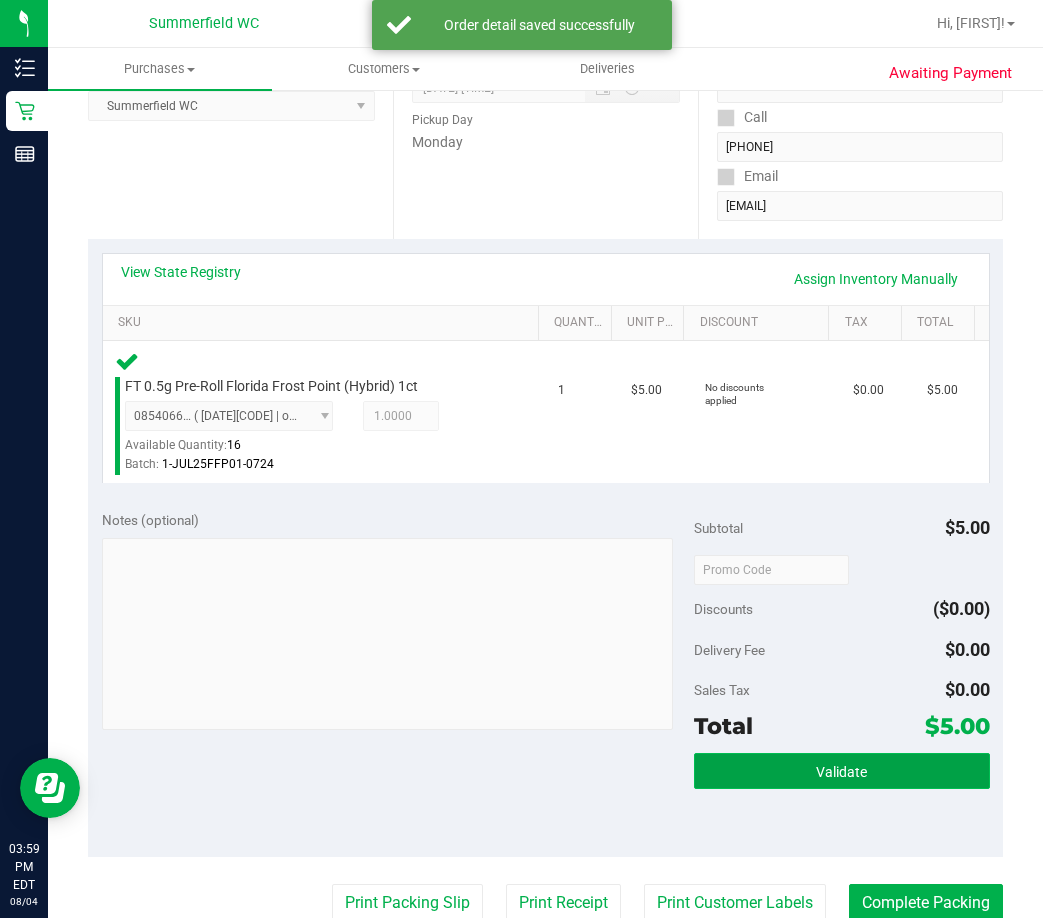 click on "Validate" at bounding box center (842, 771) 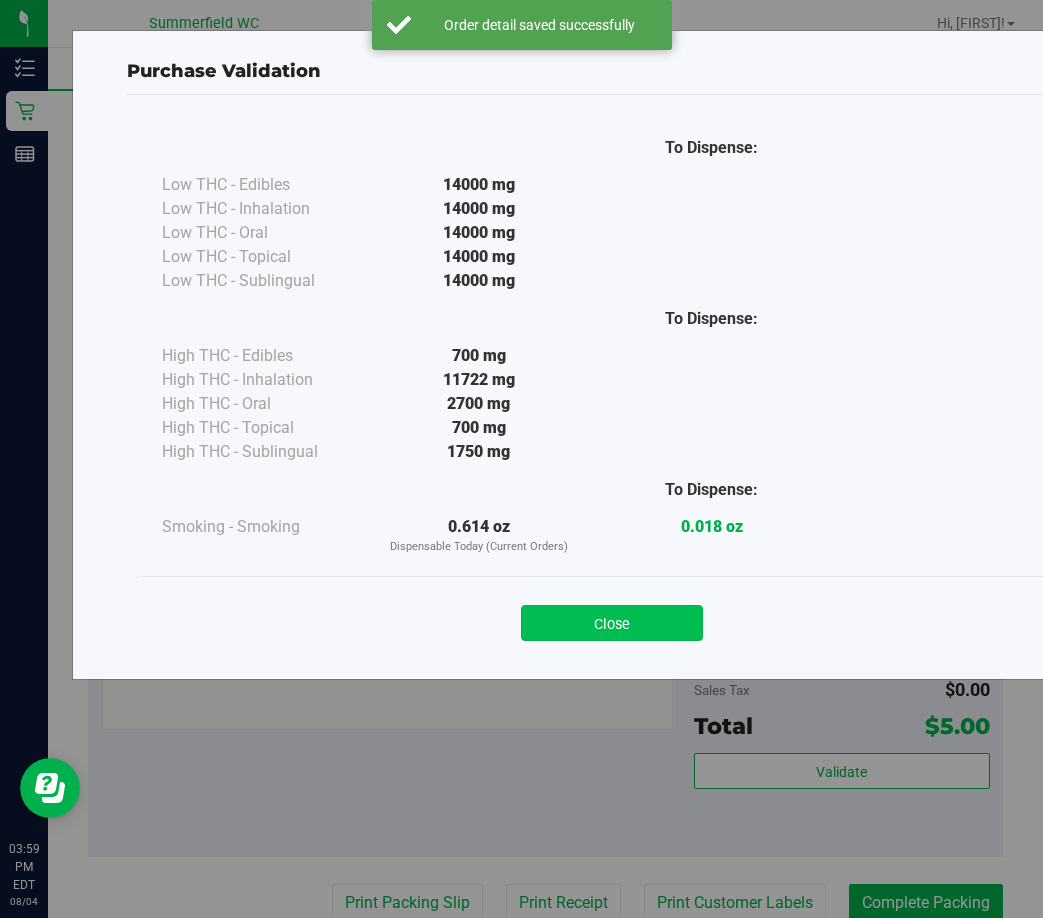 click on "Close" at bounding box center [612, 623] 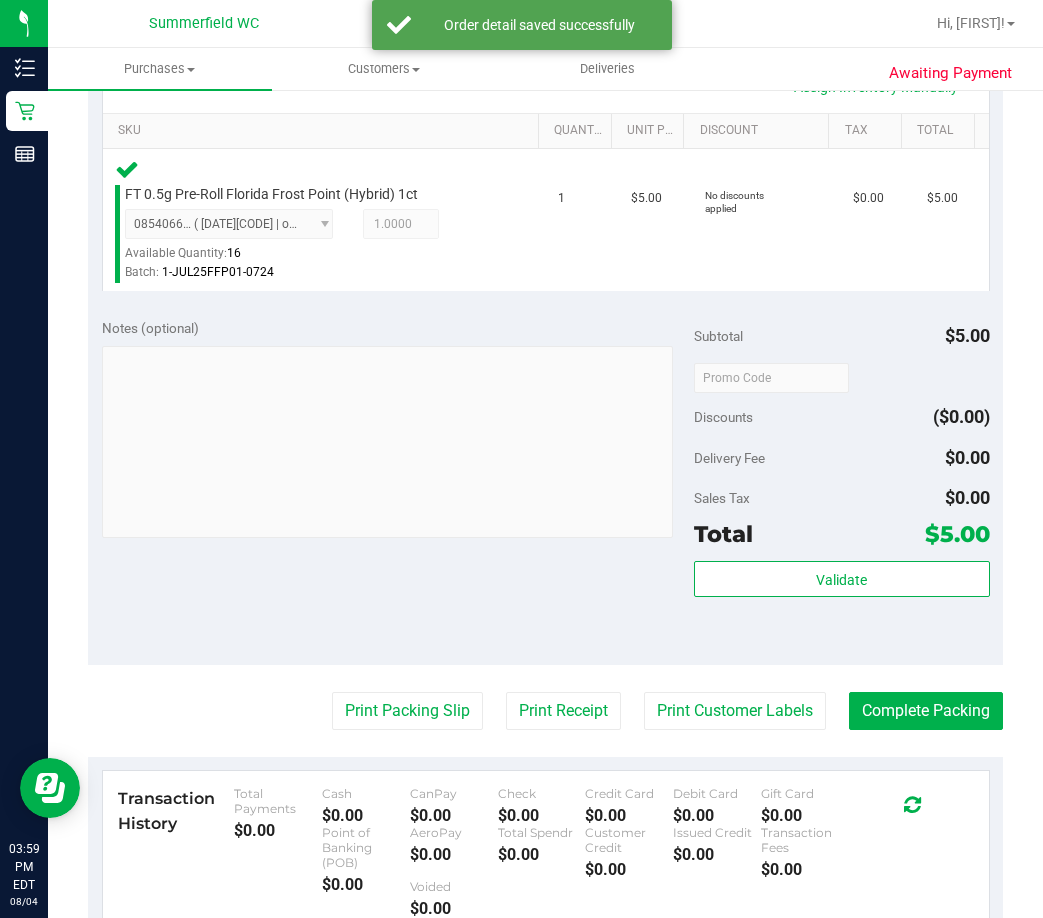 scroll, scrollTop: 500, scrollLeft: 0, axis: vertical 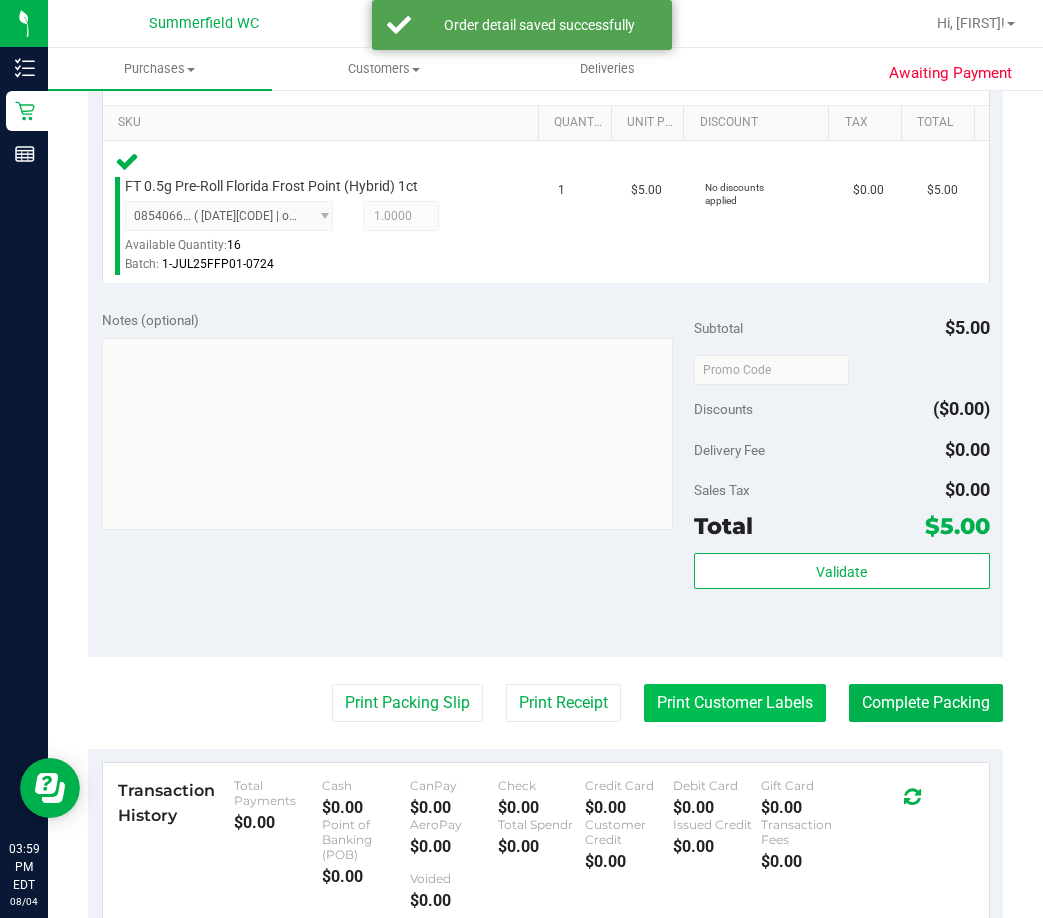click on "Print Customer Labels" at bounding box center [735, 703] 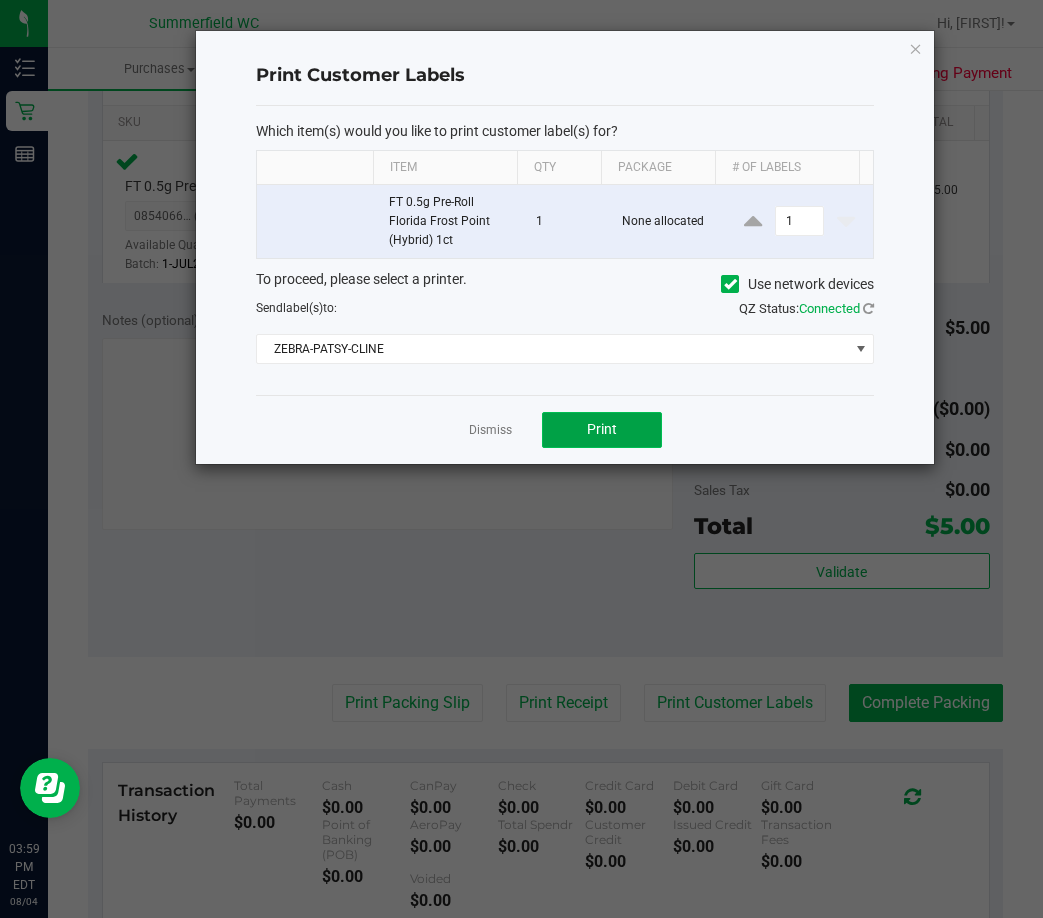click on "Print" 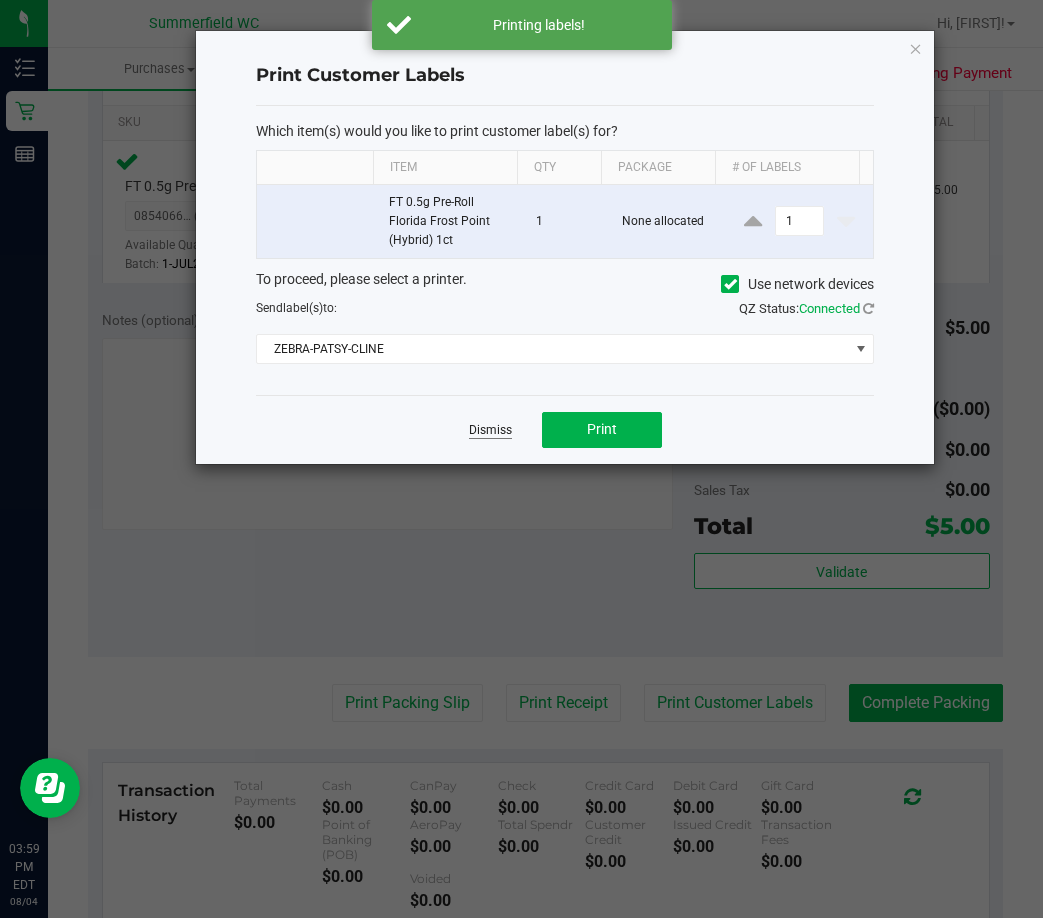 click on "Dismiss" 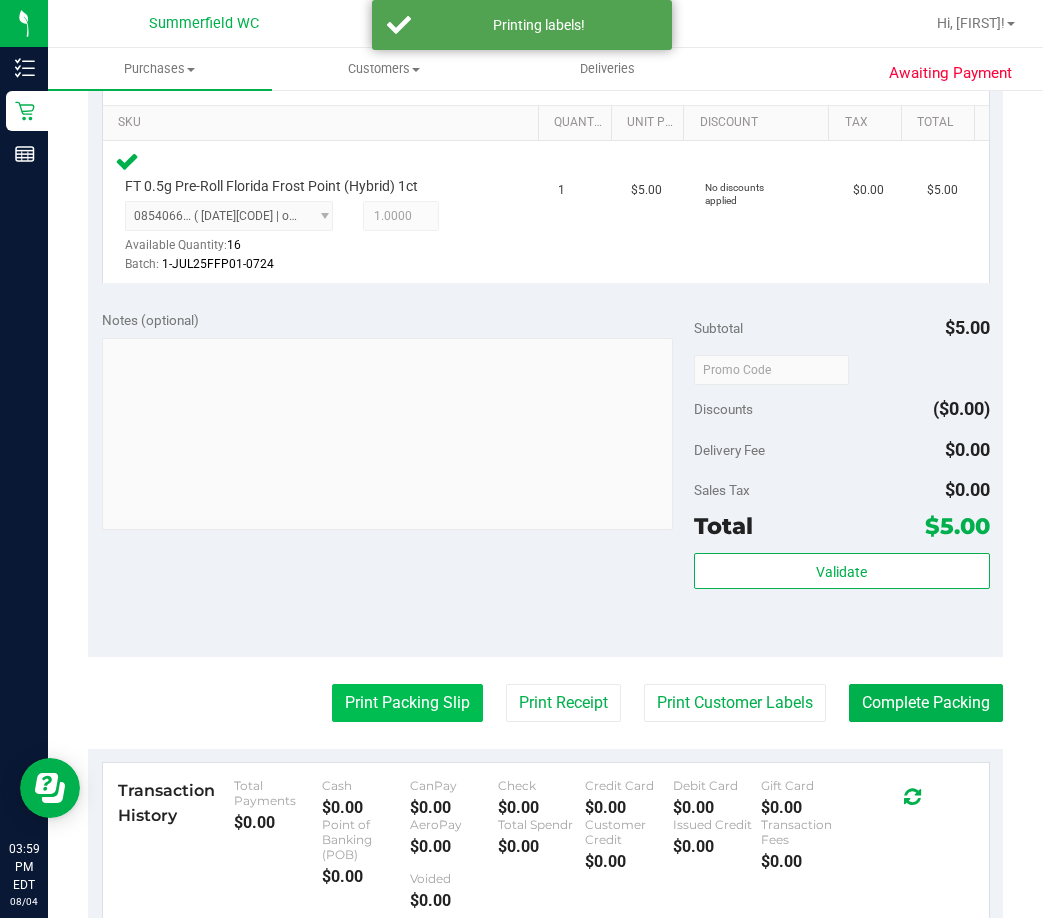 click on "Print Packing Slip" at bounding box center [407, 703] 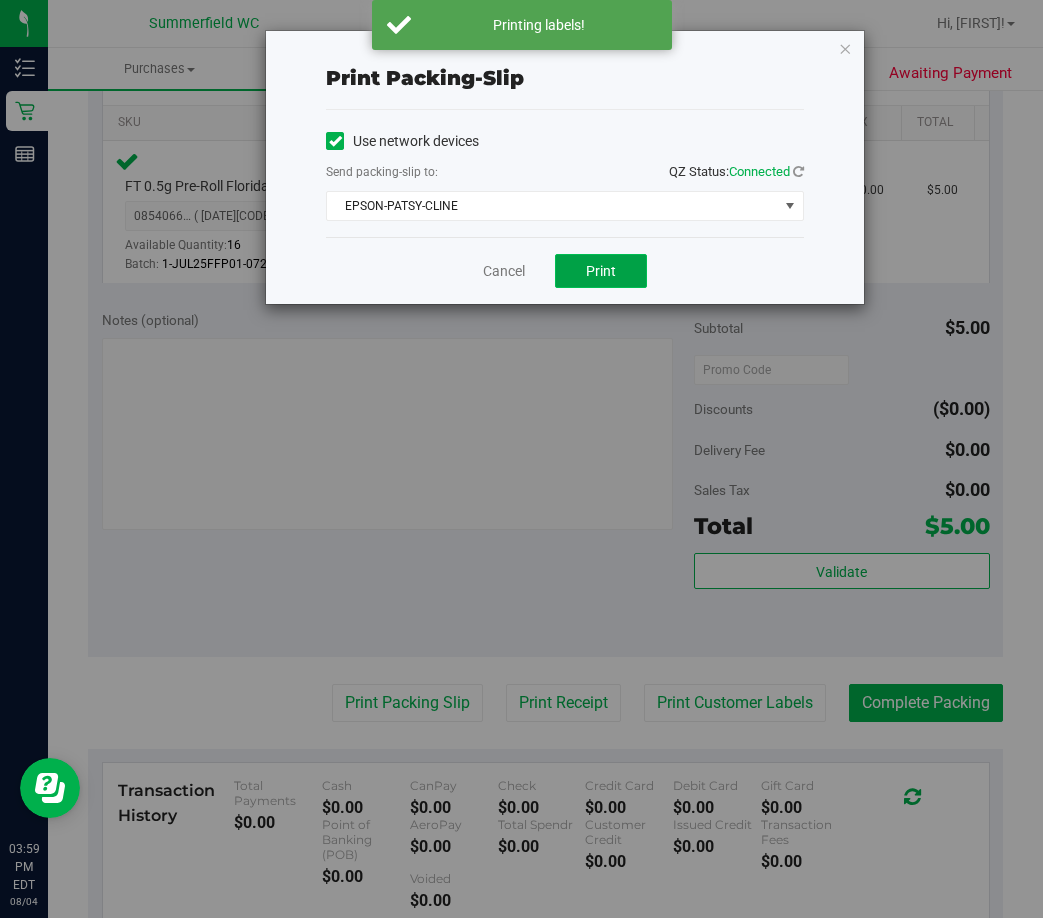 click on "Print" at bounding box center [601, 271] 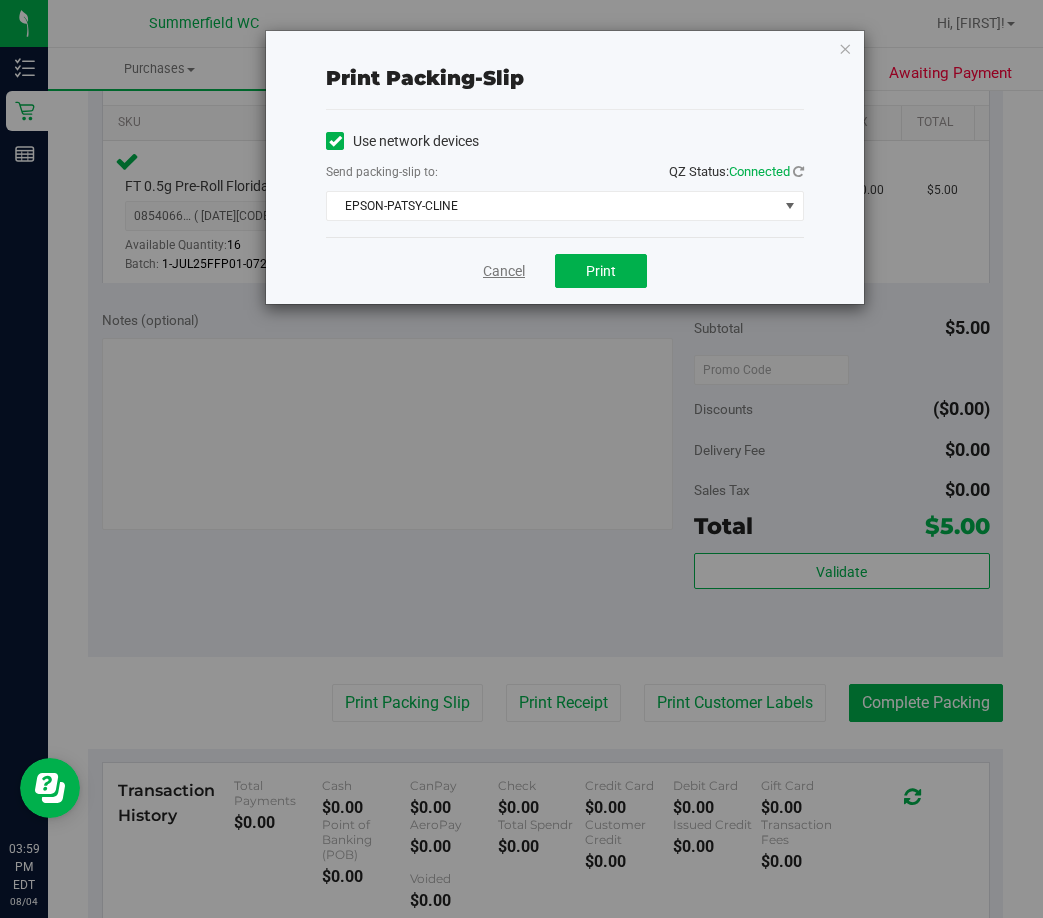 click on "Cancel" at bounding box center [504, 271] 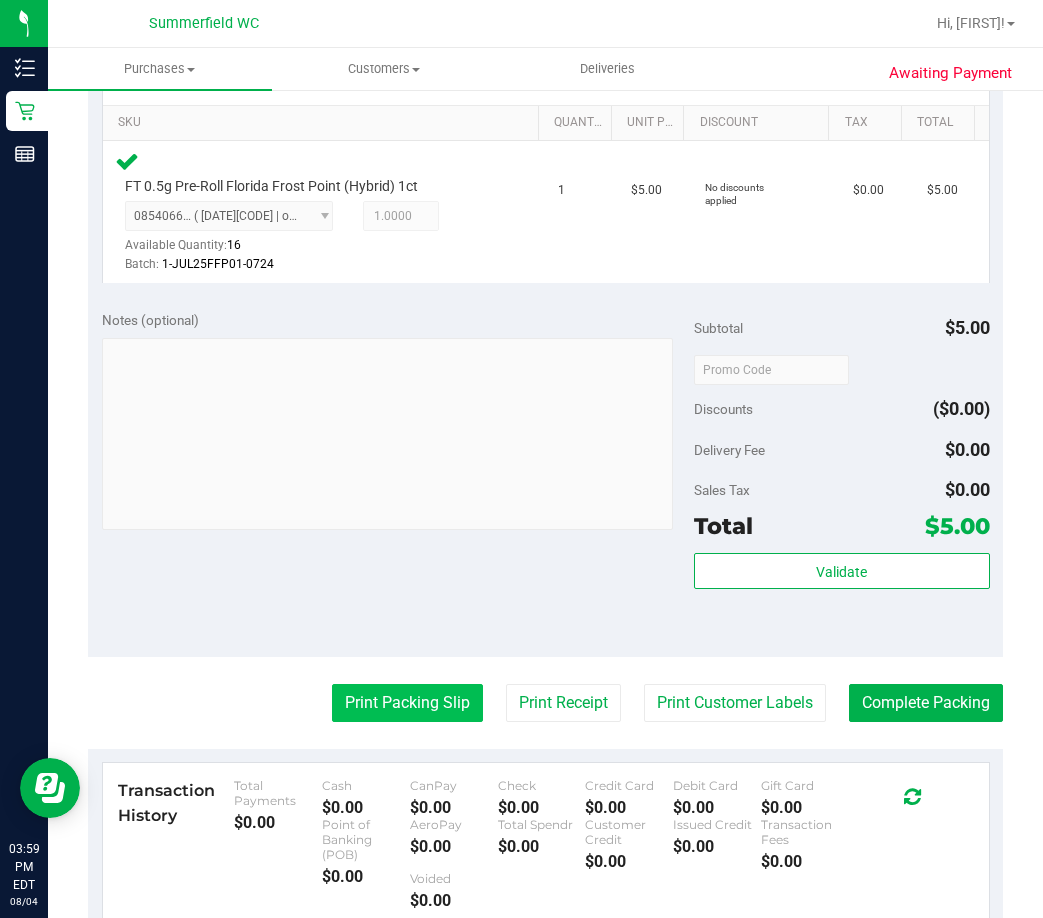 click on "Print Packing Slip" at bounding box center [407, 703] 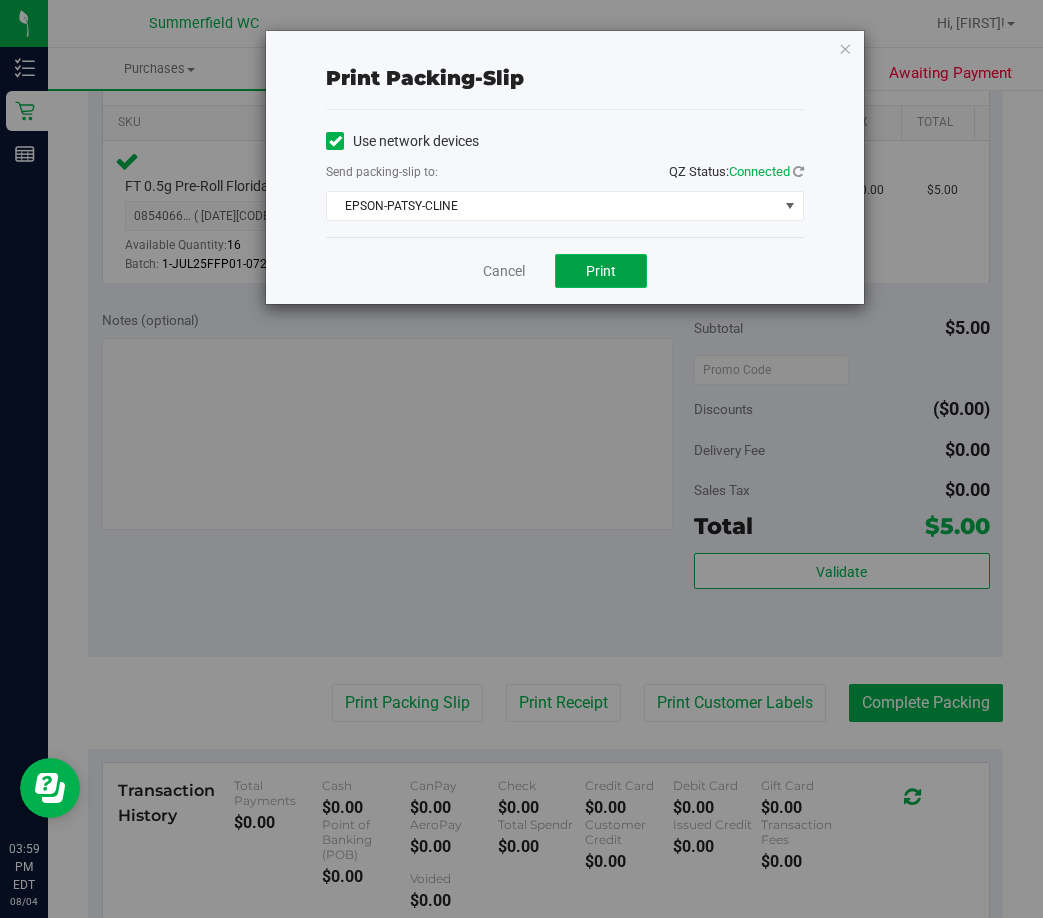 click on "Print" at bounding box center [601, 271] 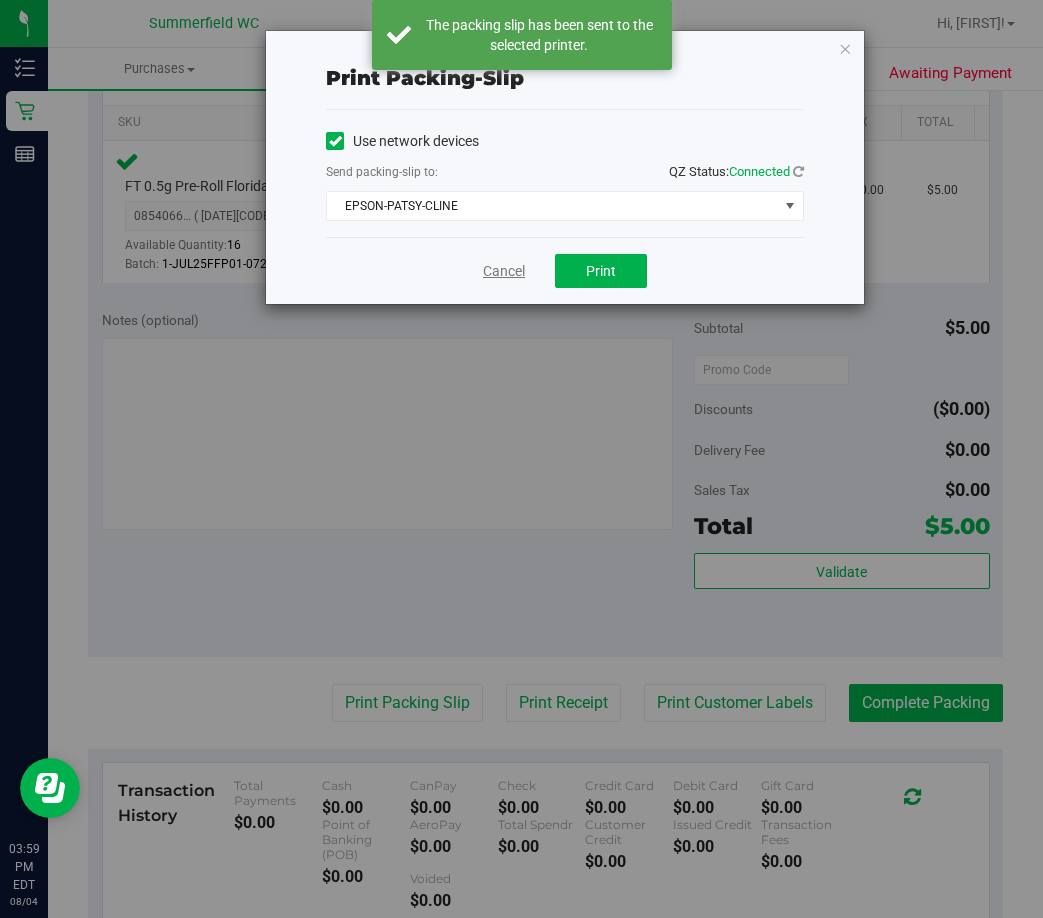 click on "Cancel" at bounding box center (504, 271) 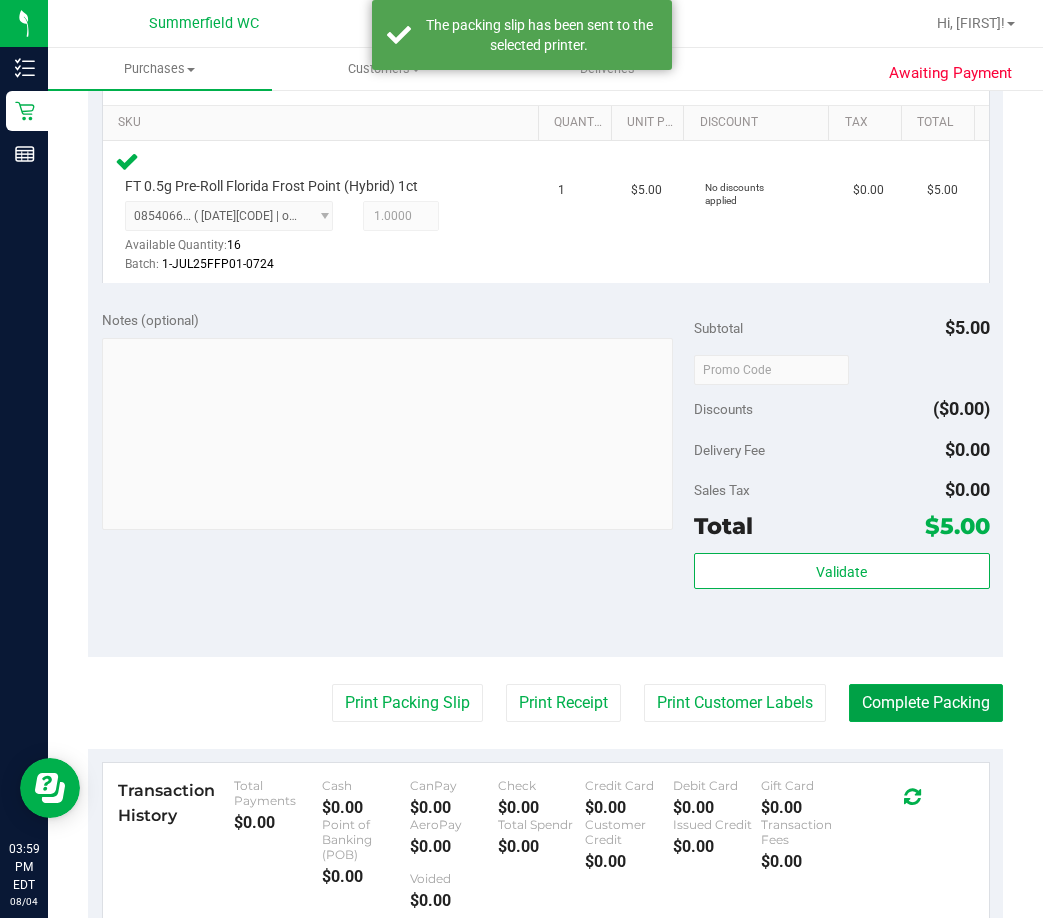 drag, startPoint x: 910, startPoint y: 711, endPoint x: 722, endPoint y: 671, distance: 192.20822 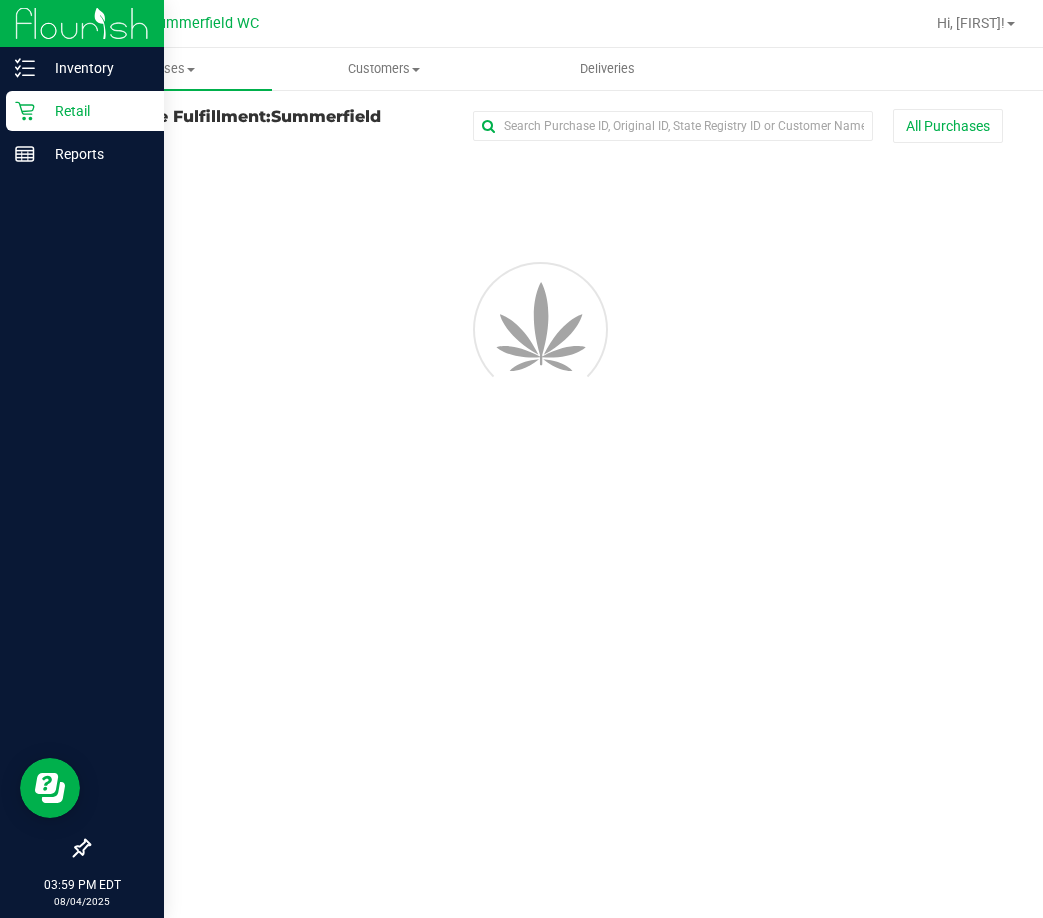 scroll, scrollTop: 0, scrollLeft: 0, axis: both 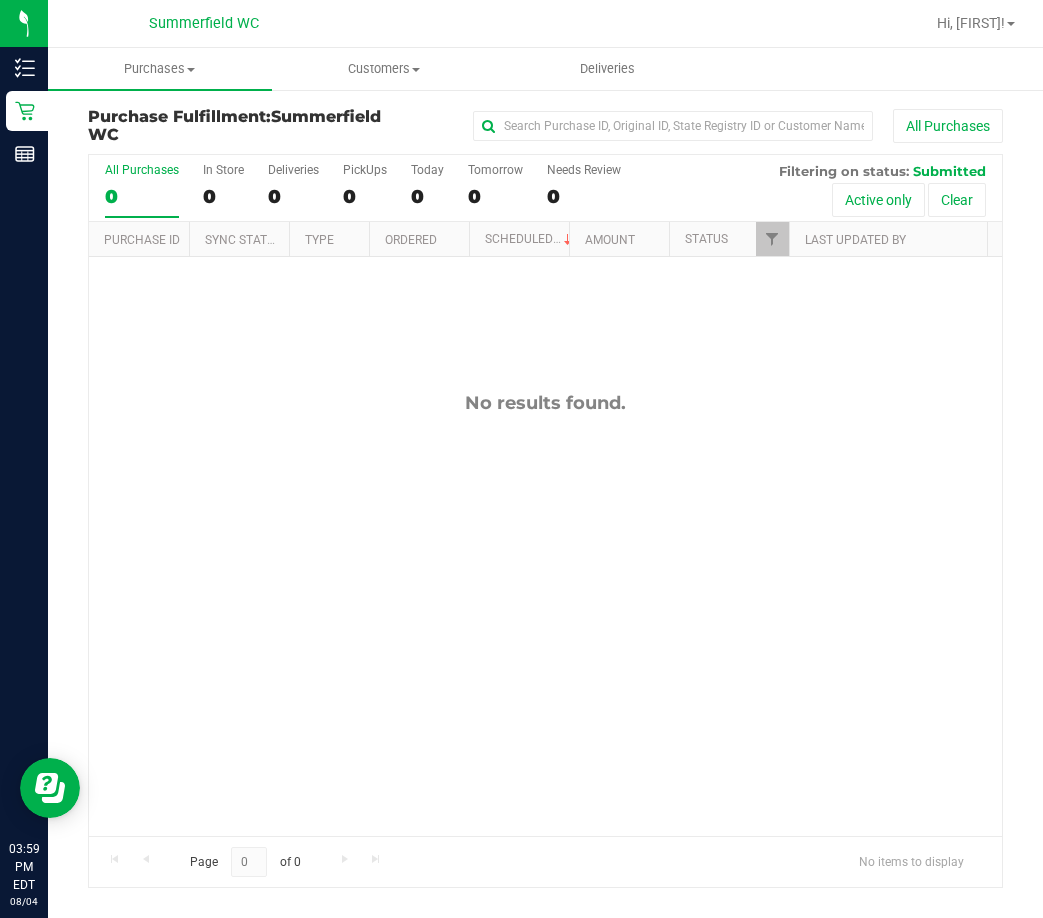 click on "No results found." at bounding box center (545, 613) 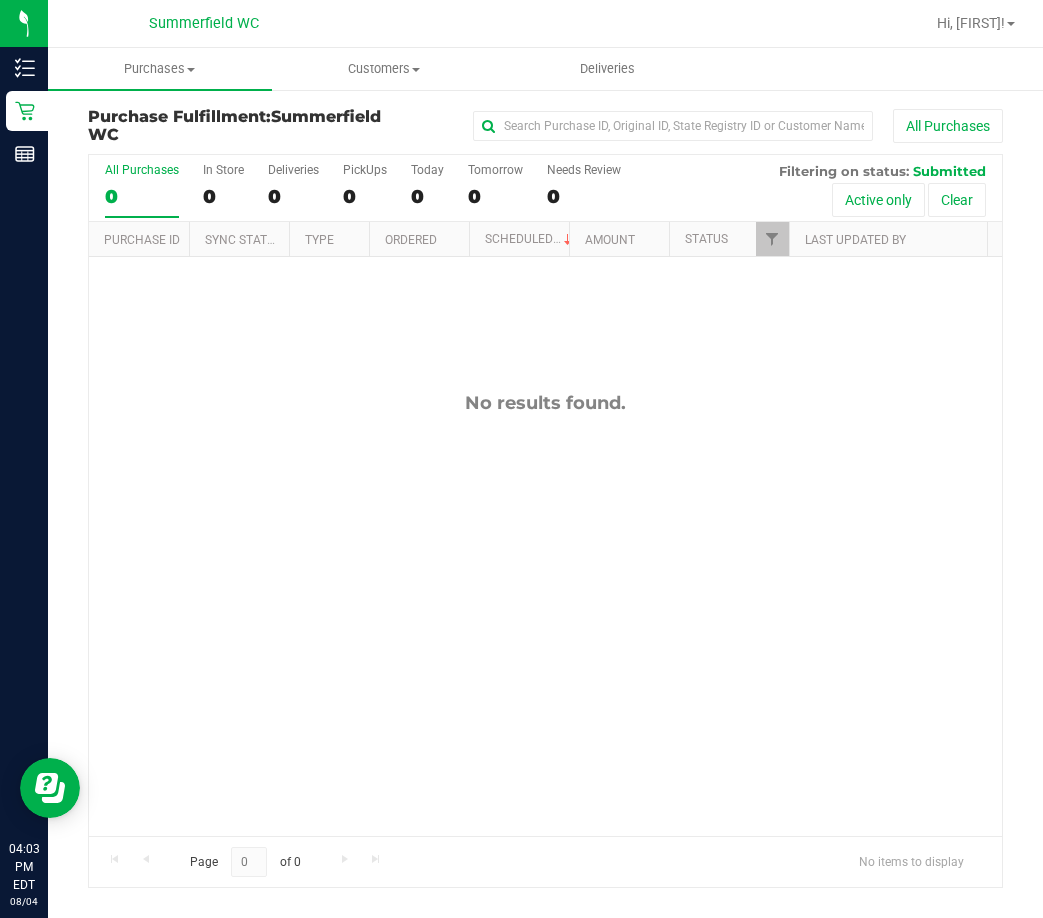 click on "No results found." at bounding box center (545, 613) 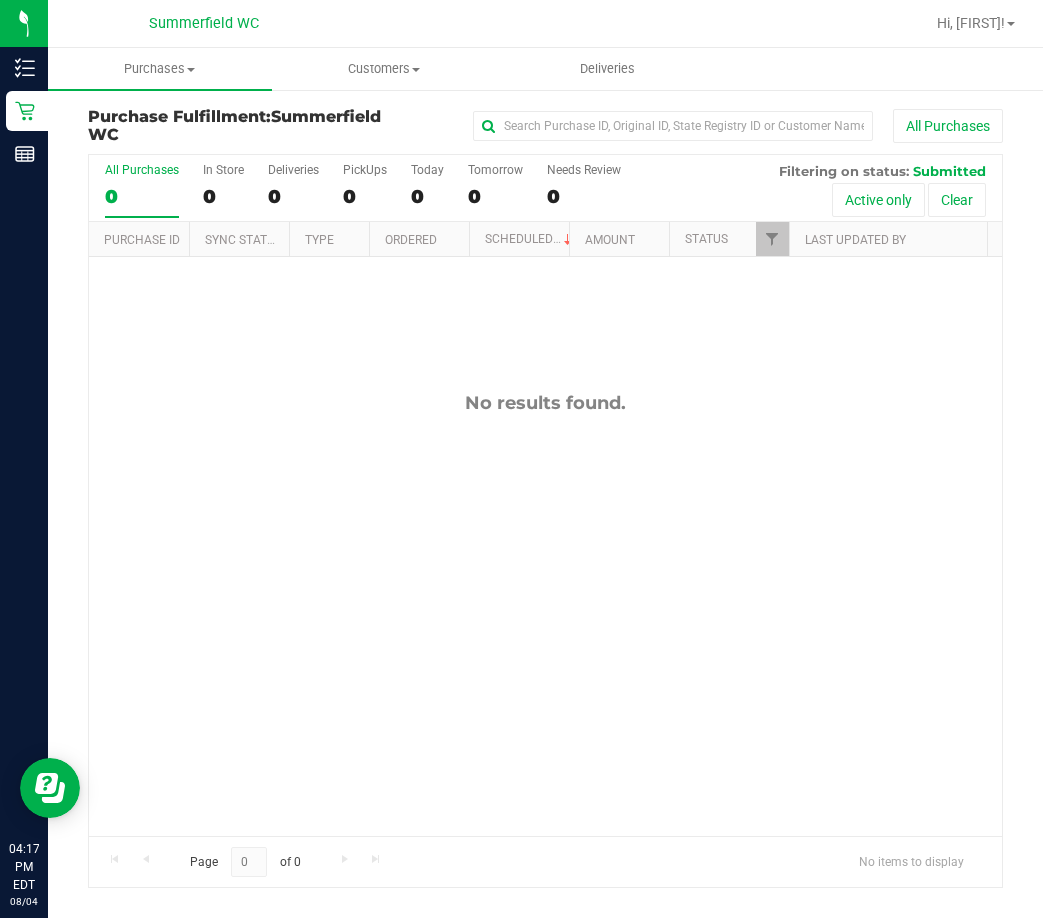 click on "No results found." at bounding box center [545, 613] 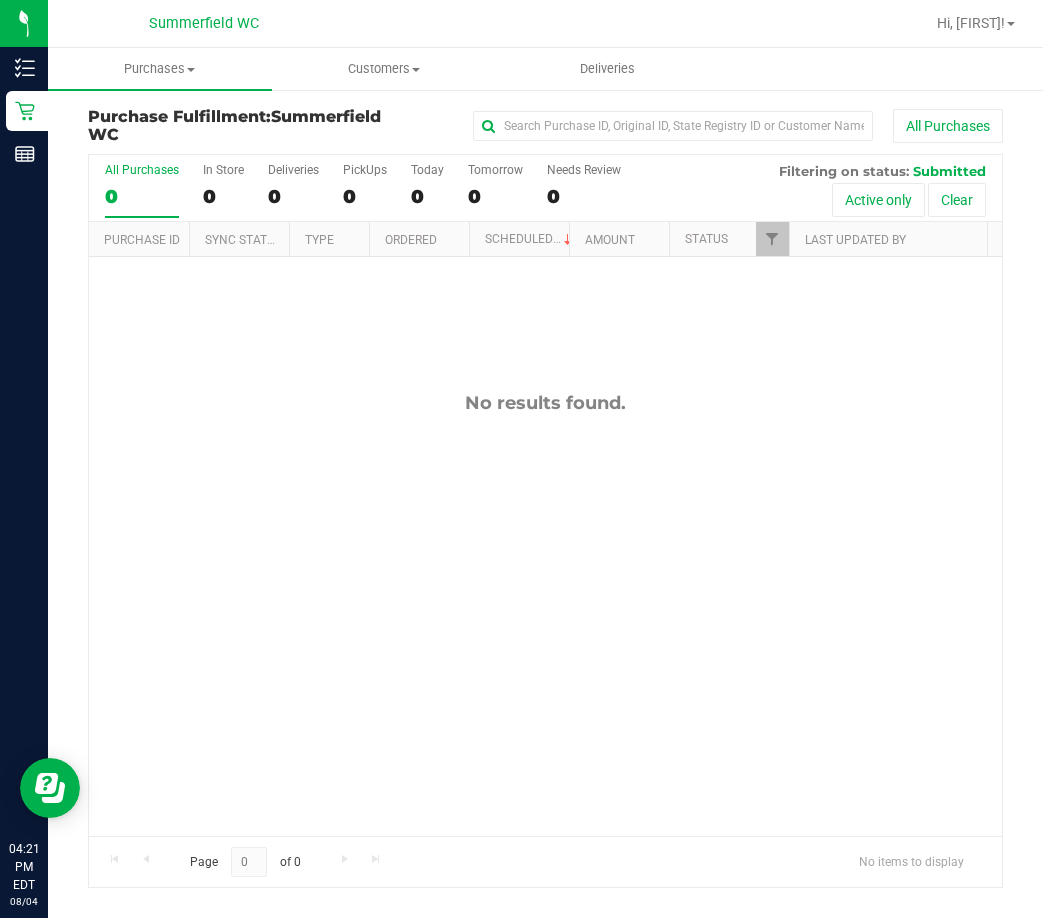 click on "No results found." at bounding box center [545, 613] 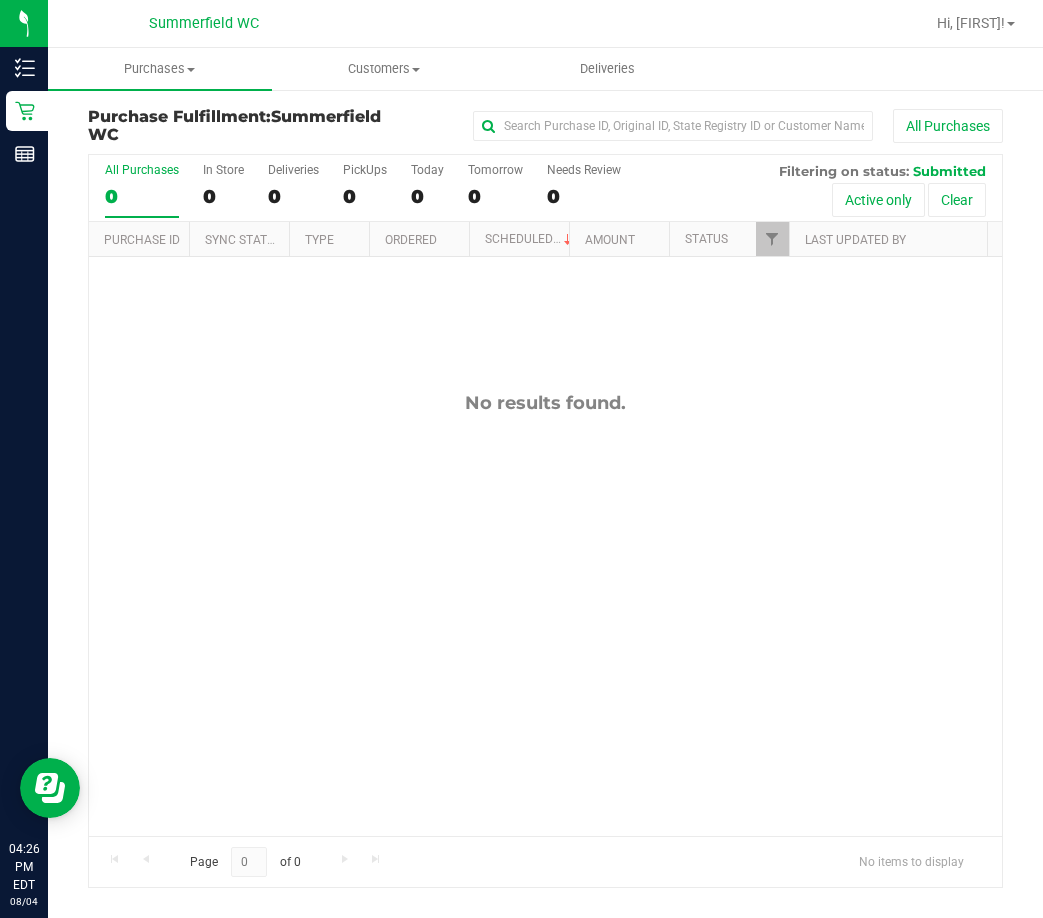 click on "No results found." at bounding box center [545, 613] 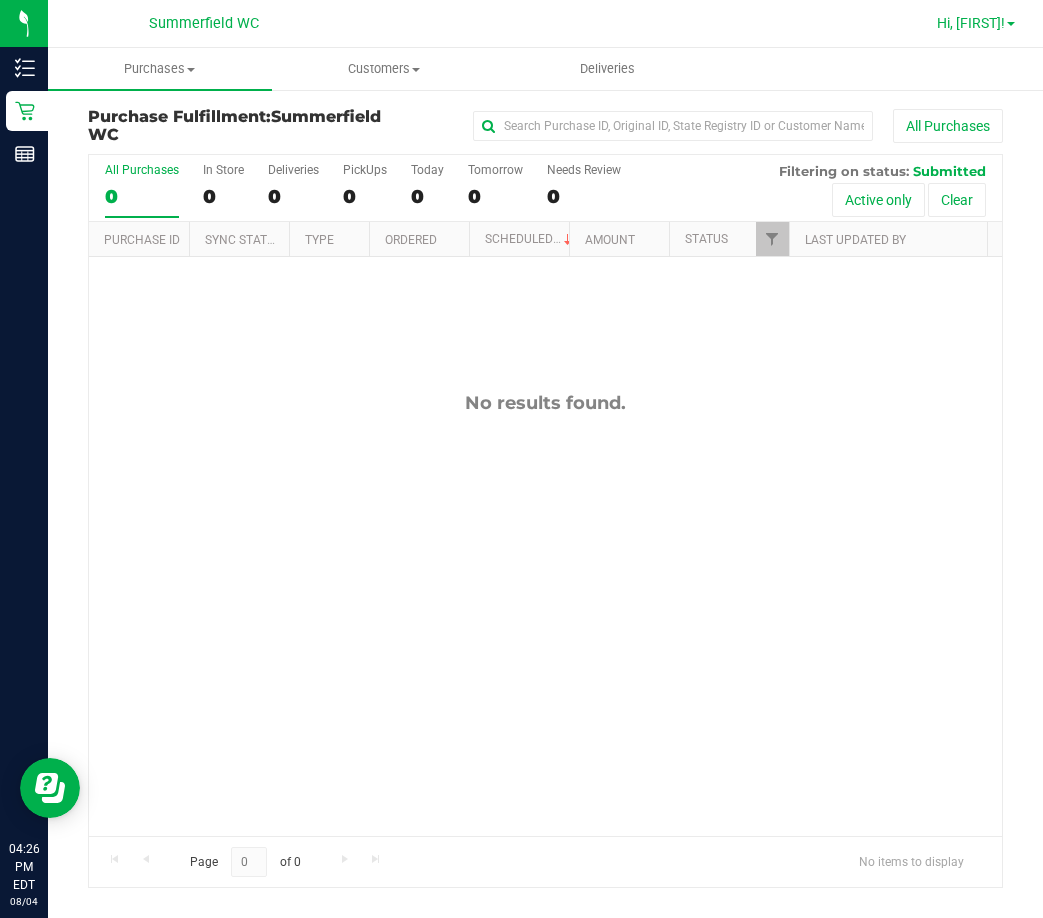 click on "Hi, [LAST]!" at bounding box center (971, 23) 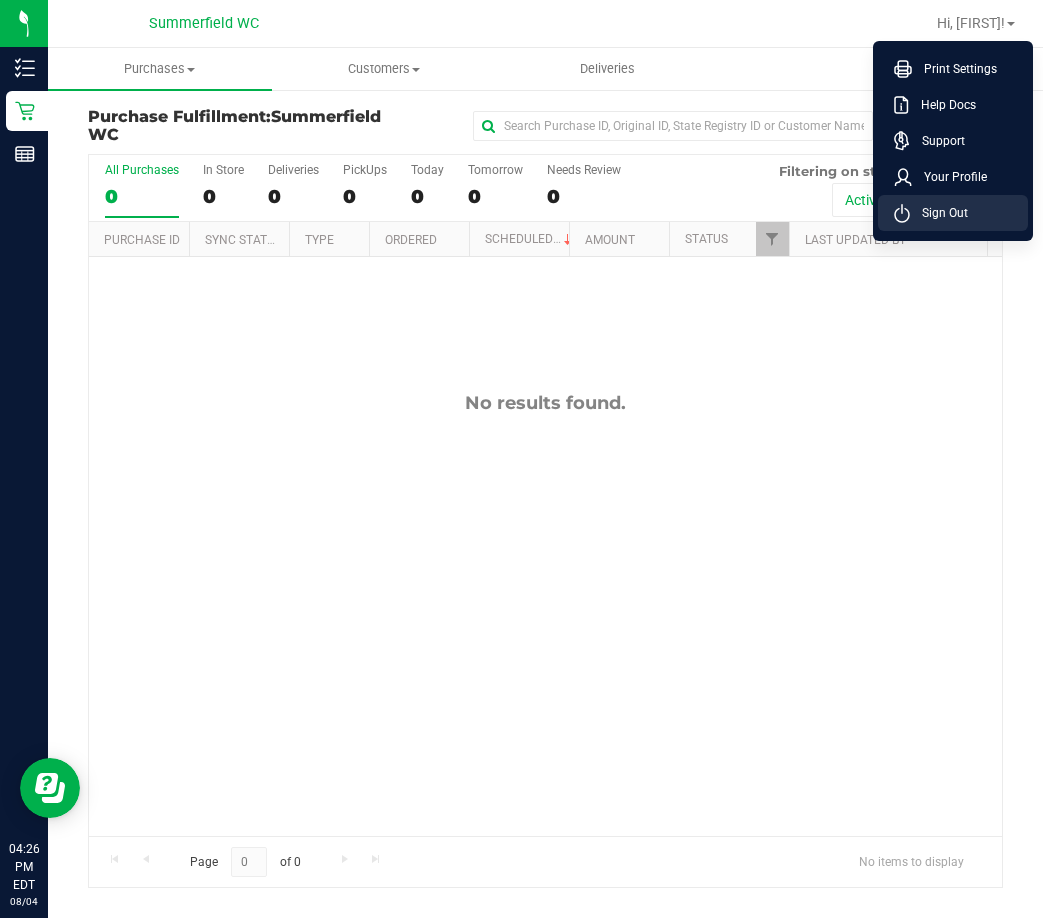 click on "Sign Out" at bounding box center [939, 213] 